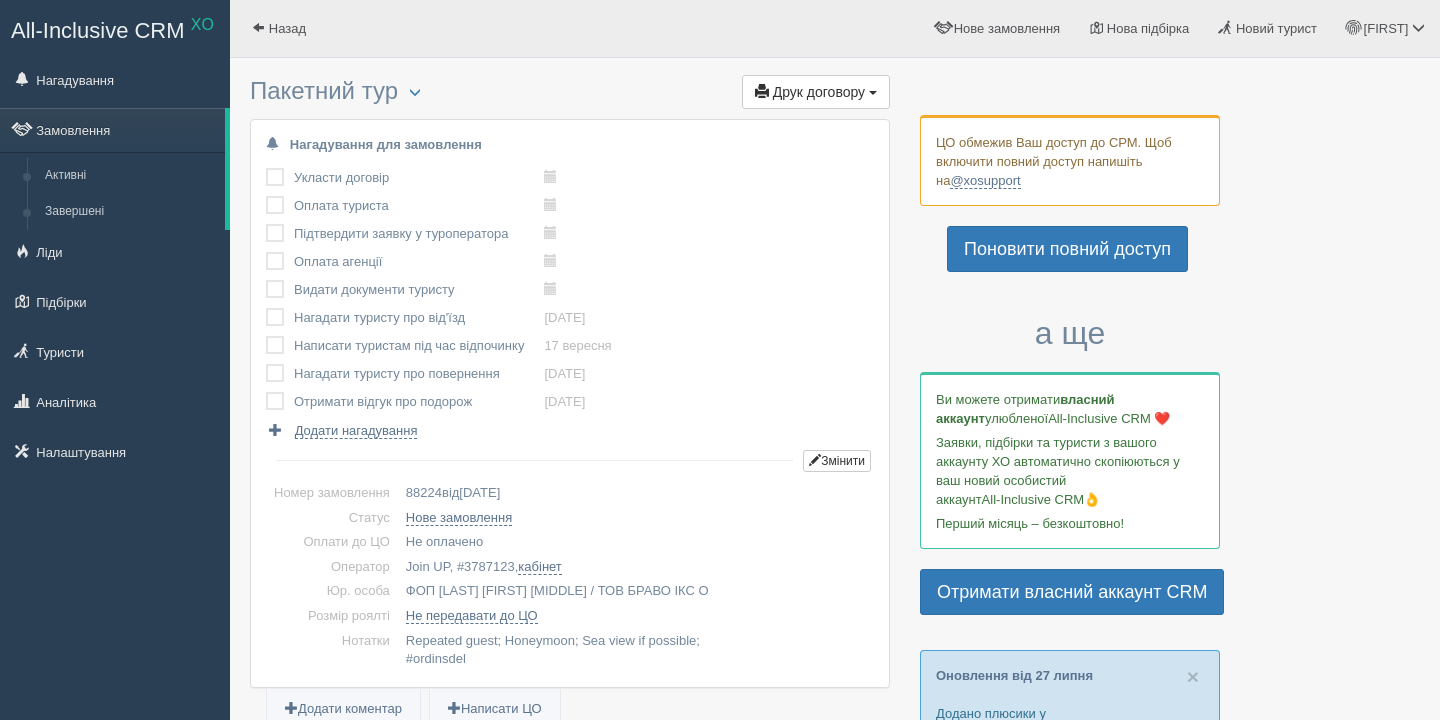 scroll, scrollTop: 0, scrollLeft: 0, axis: both 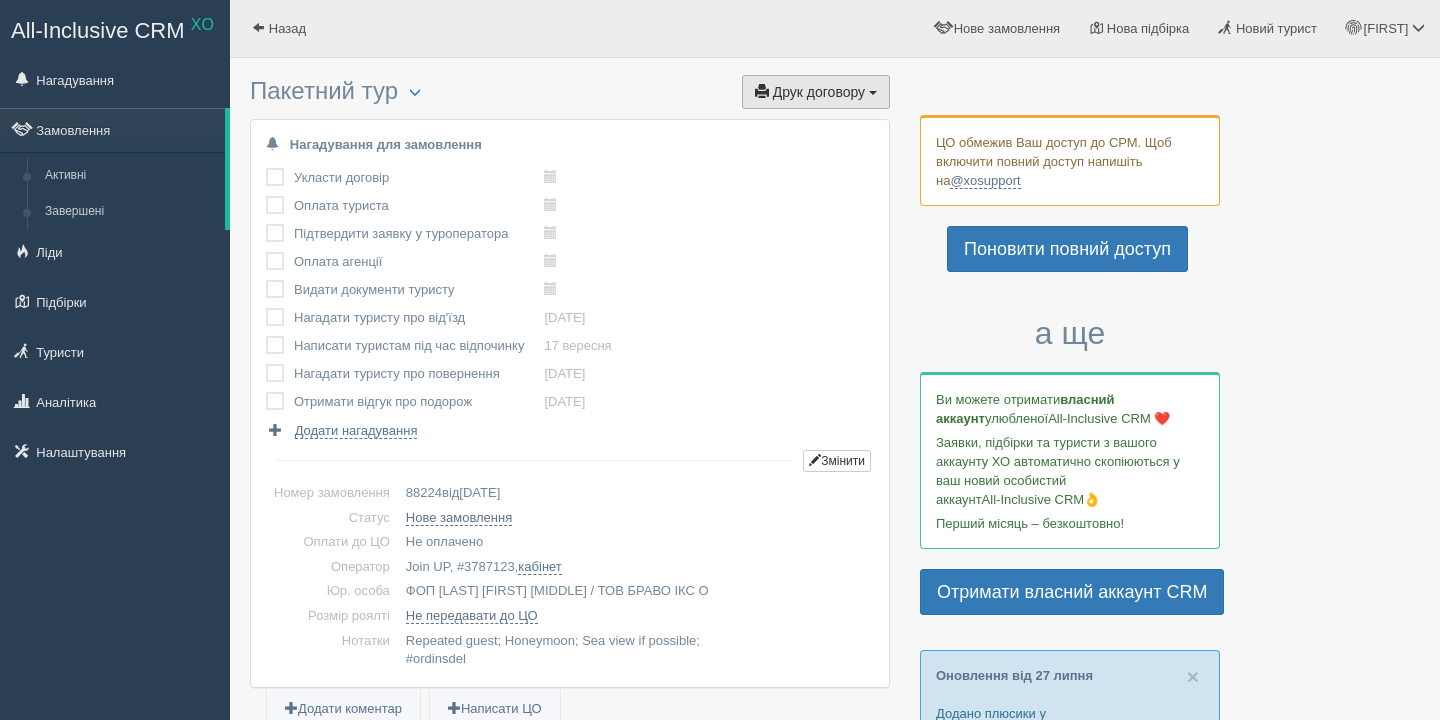 click on "Друк договору" at bounding box center [819, 92] 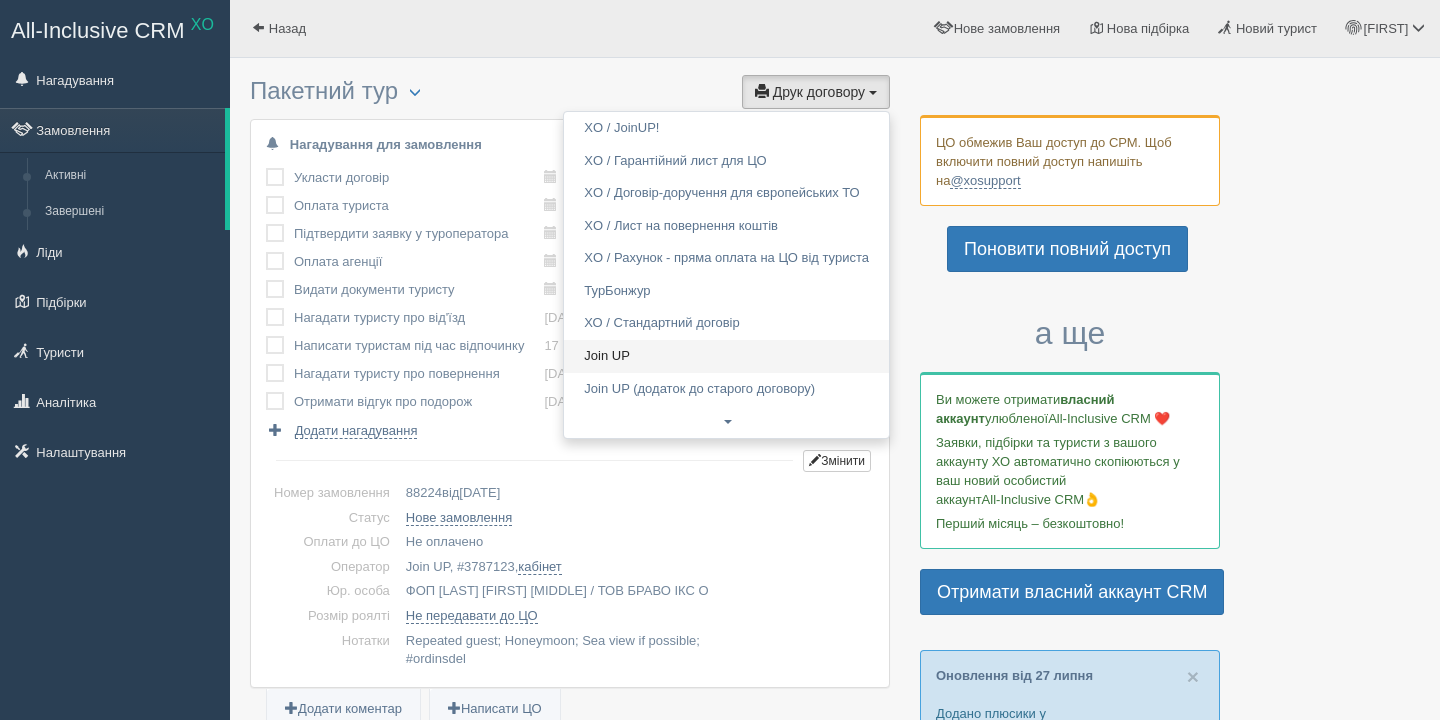 click on "Join UP" at bounding box center (726, 356) 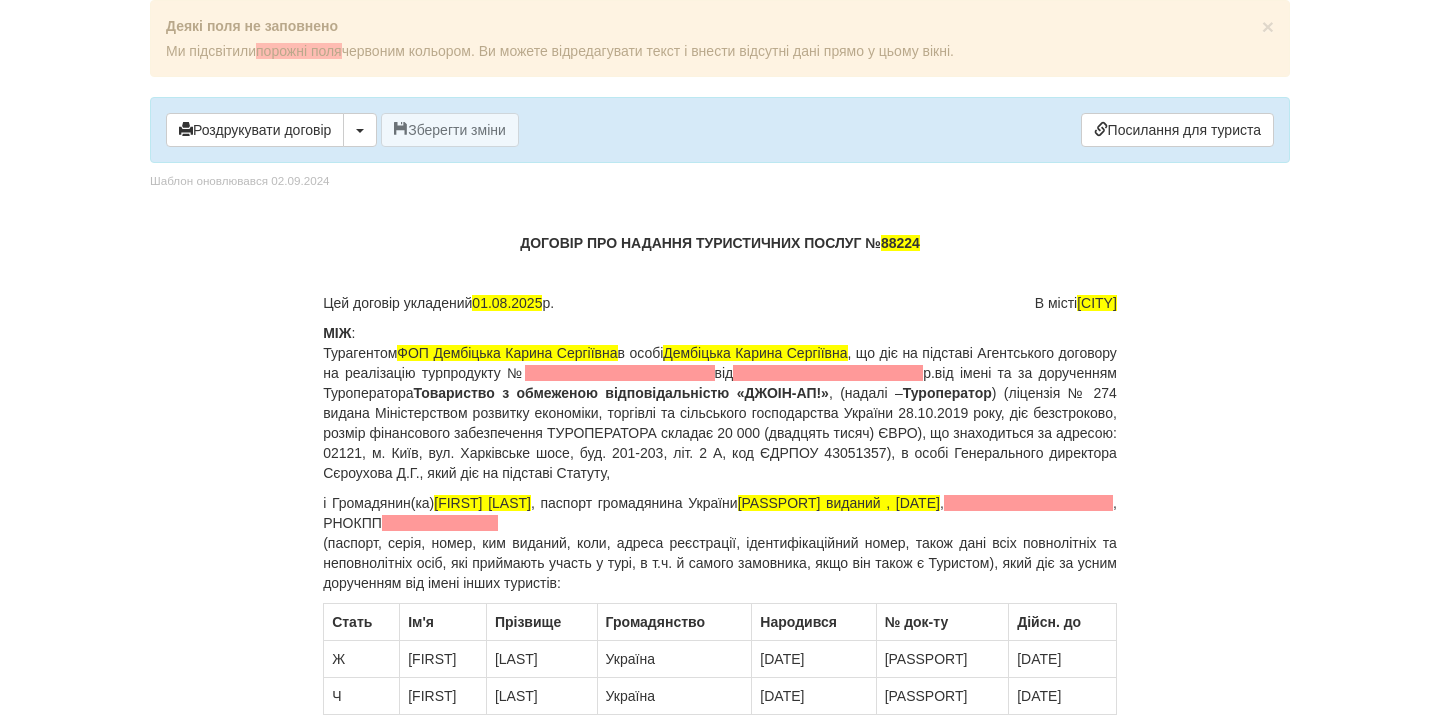 scroll, scrollTop: 0, scrollLeft: 0, axis: both 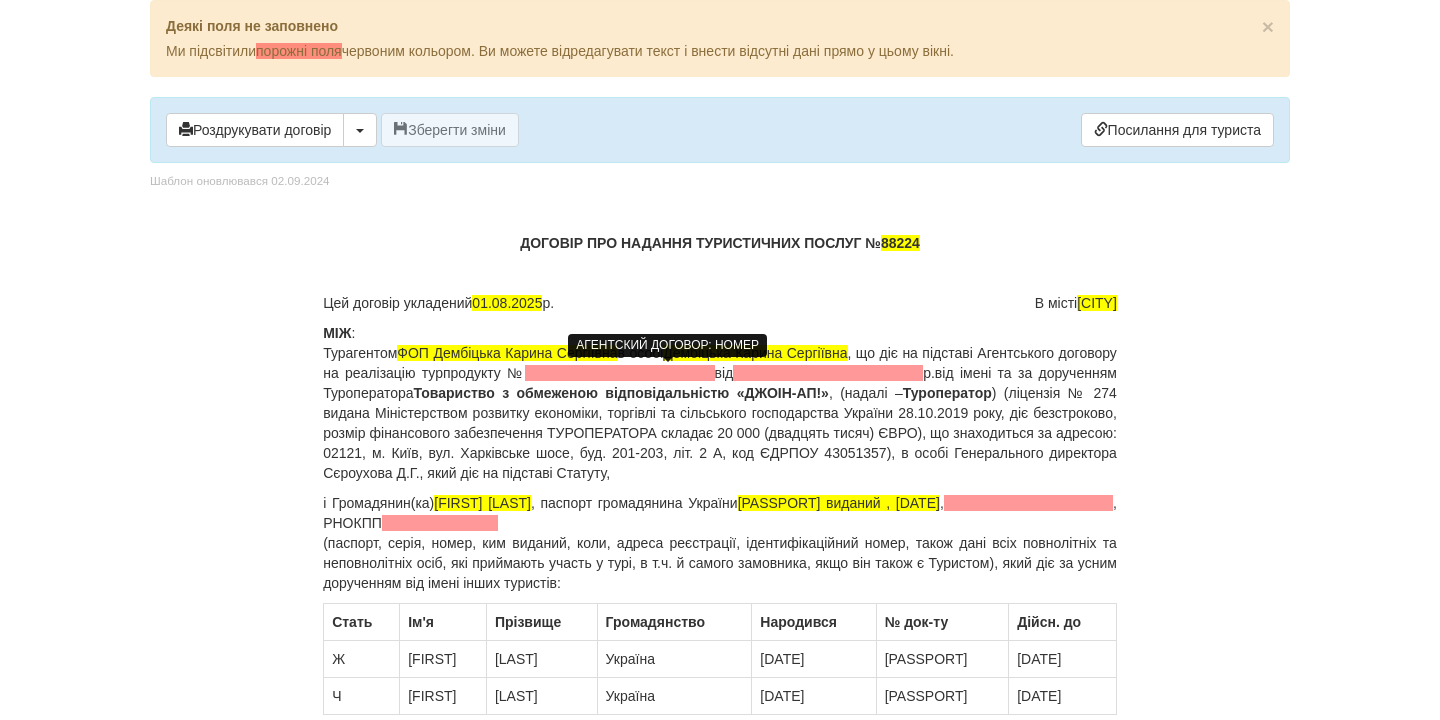 click at bounding box center (620, 373) 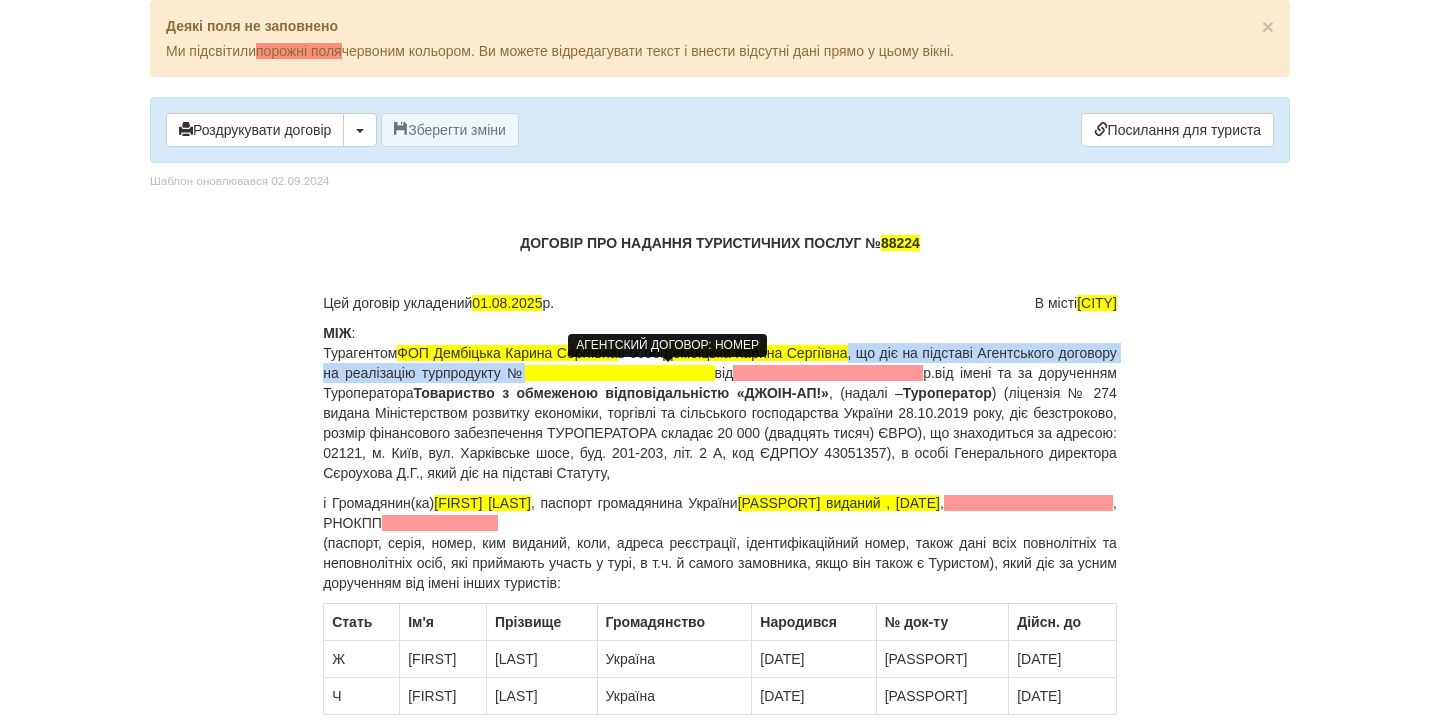 type 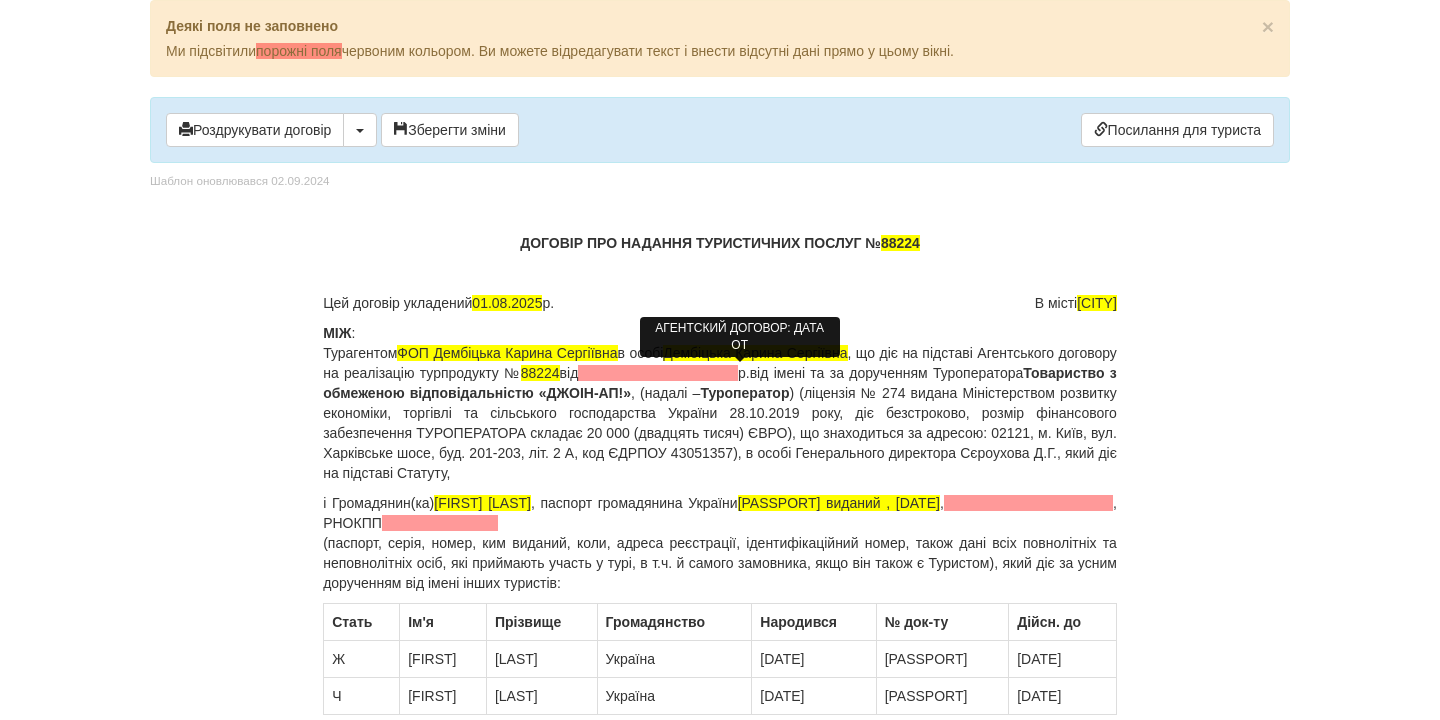 click at bounding box center [658, 373] 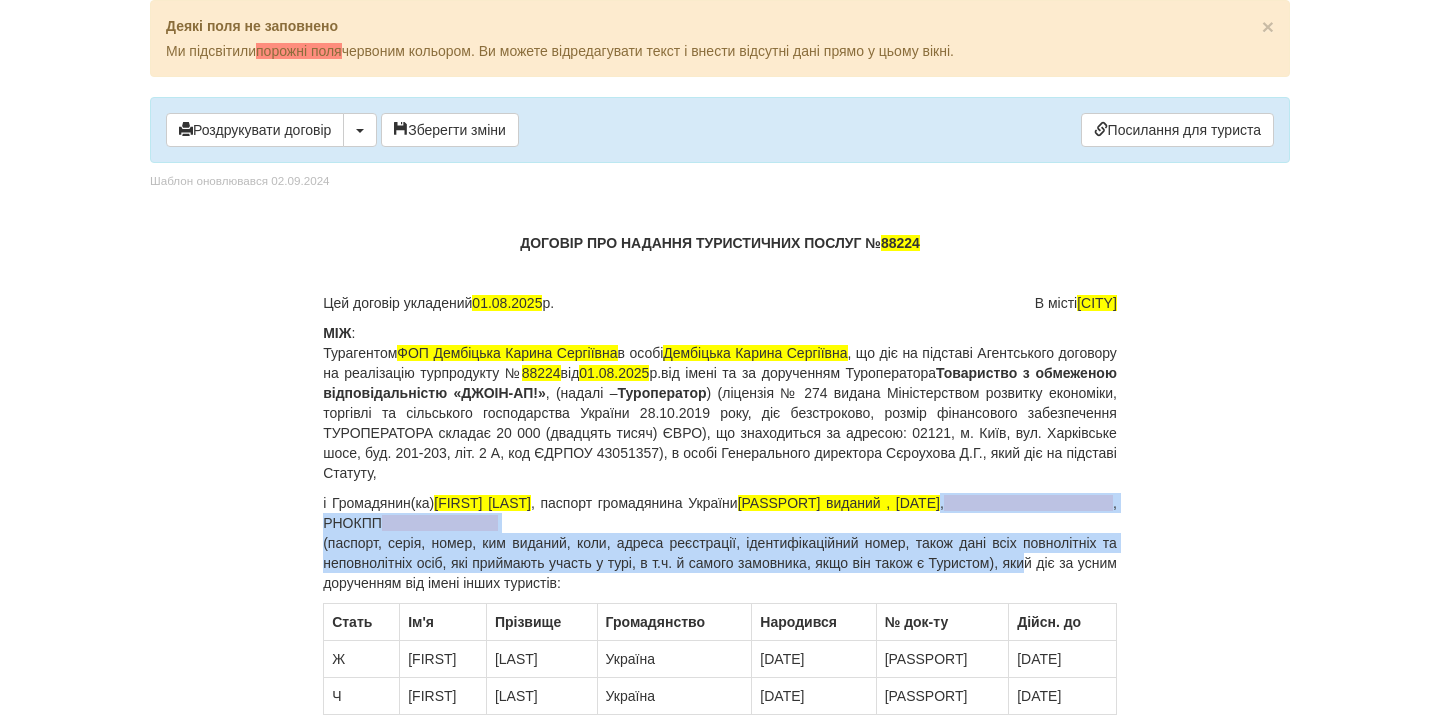 drag, startPoint x: 973, startPoint y: 508, endPoint x: 1053, endPoint y: 567, distance: 99.40322 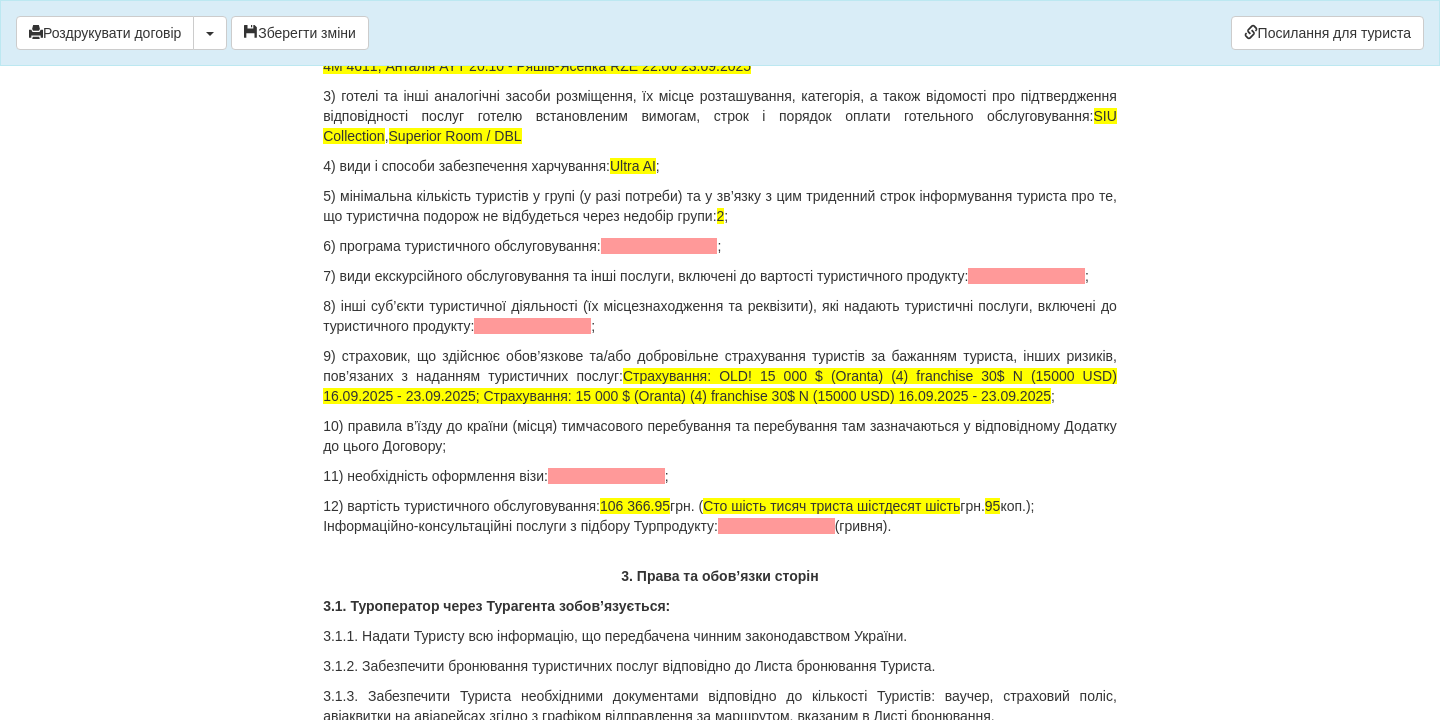 scroll, scrollTop: 2072, scrollLeft: 0, axis: vertical 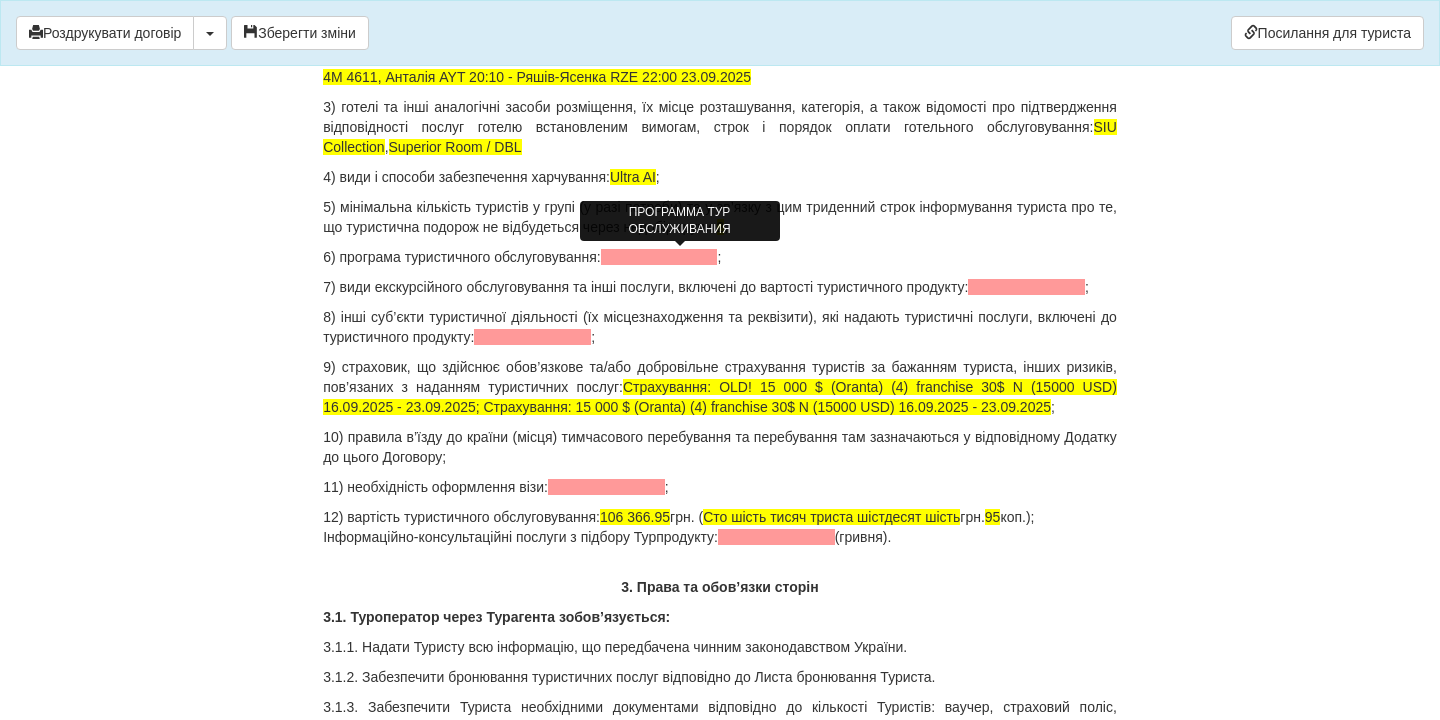 click at bounding box center (659, 257) 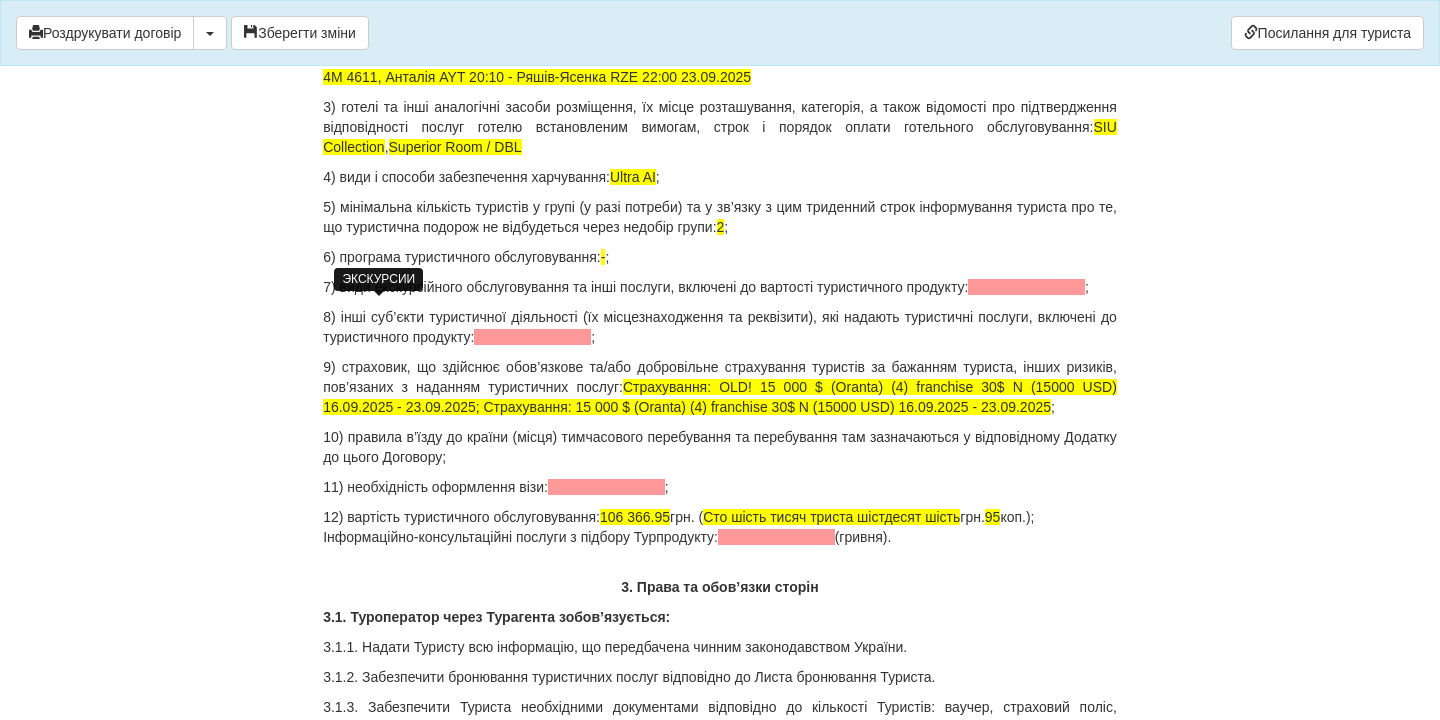 click at bounding box center (1026, 287) 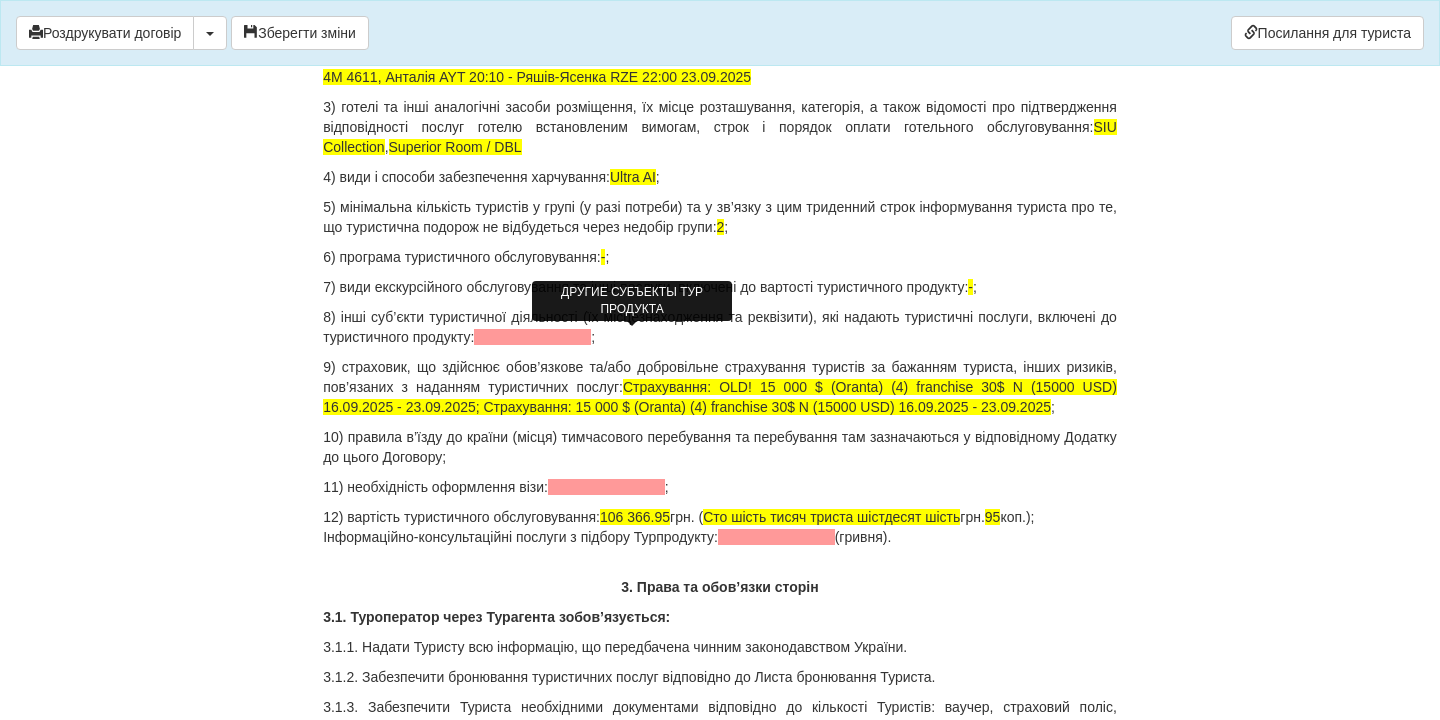 click at bounding box center [532, 337] 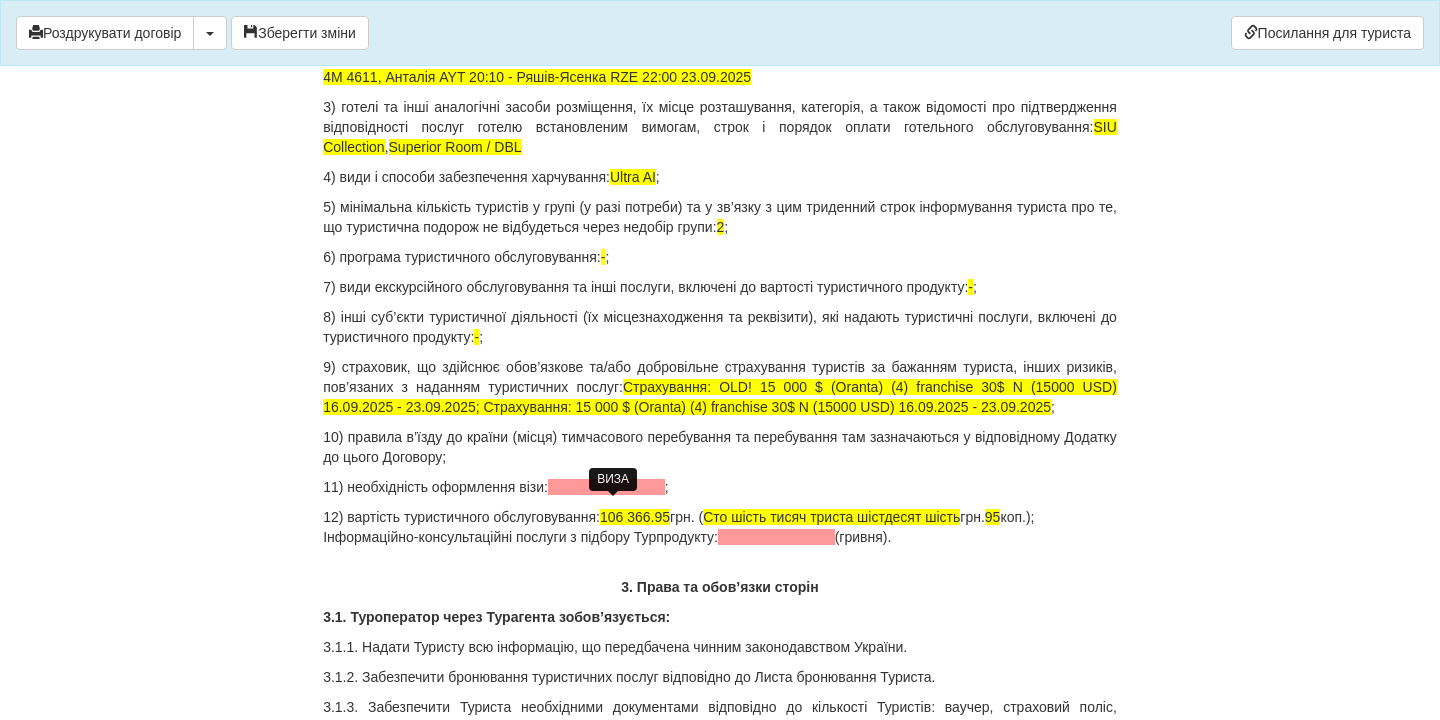 click at bounding box center [606, 487] 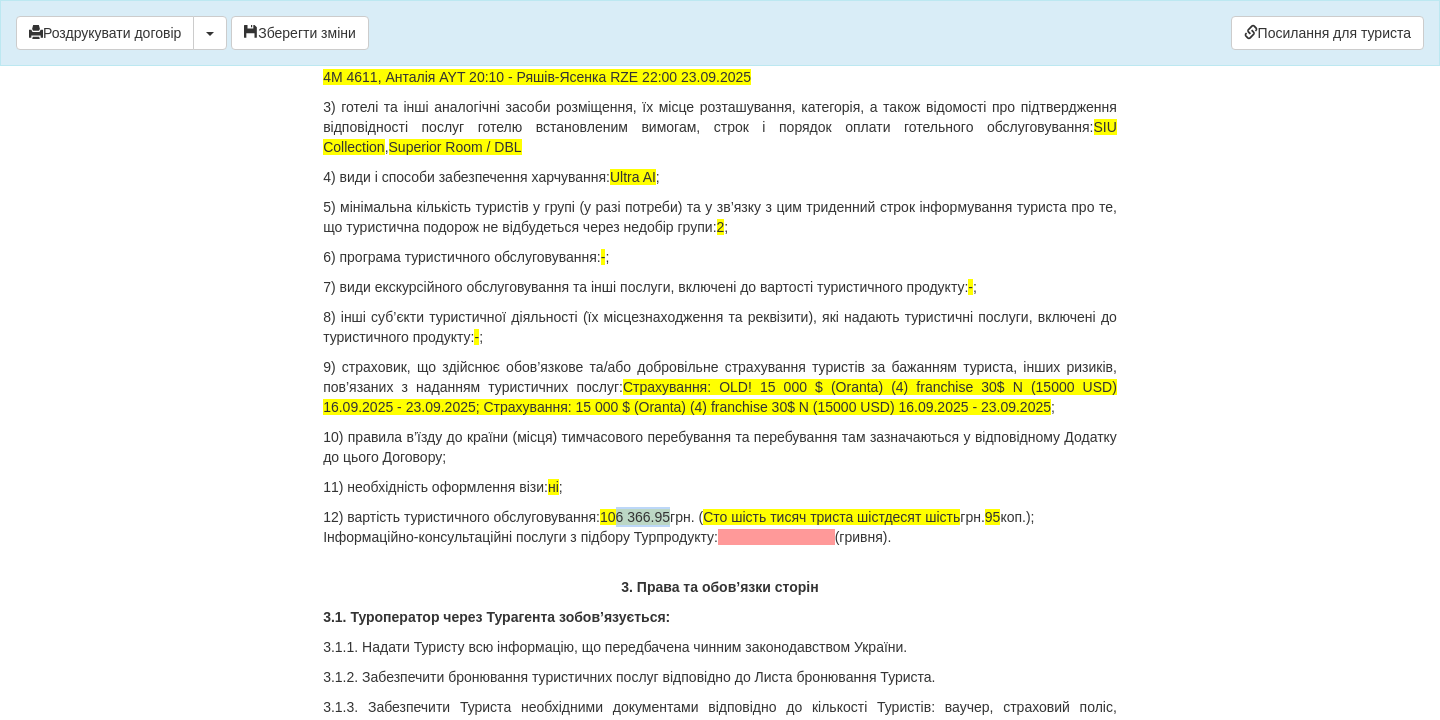 drag, startPoint x: 635, startPoint y: 537, endPoint x: 692, endPoint y: 538, distance: 57.00877 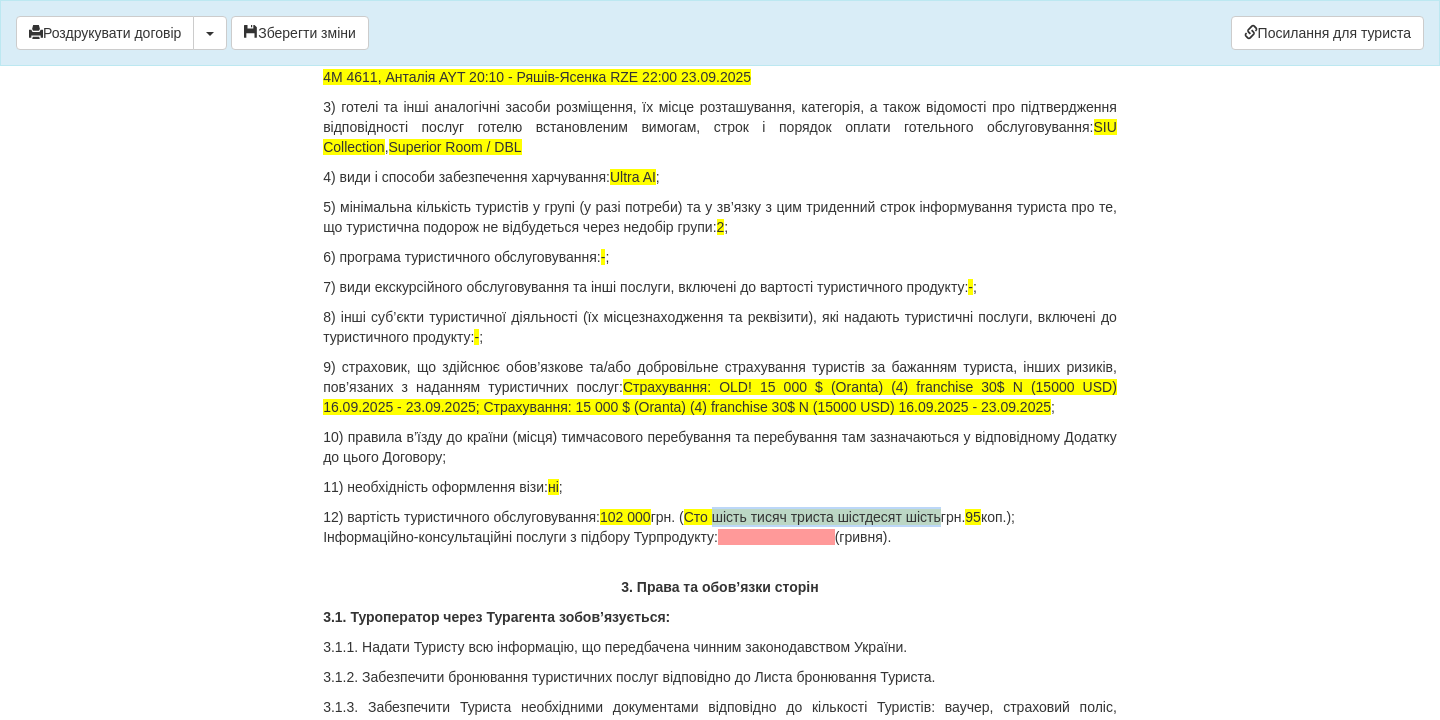 drag, startPoint x: 740, startPoint y: 539, endPoint x: 974, endPoint y: 533, distance: 234.0769 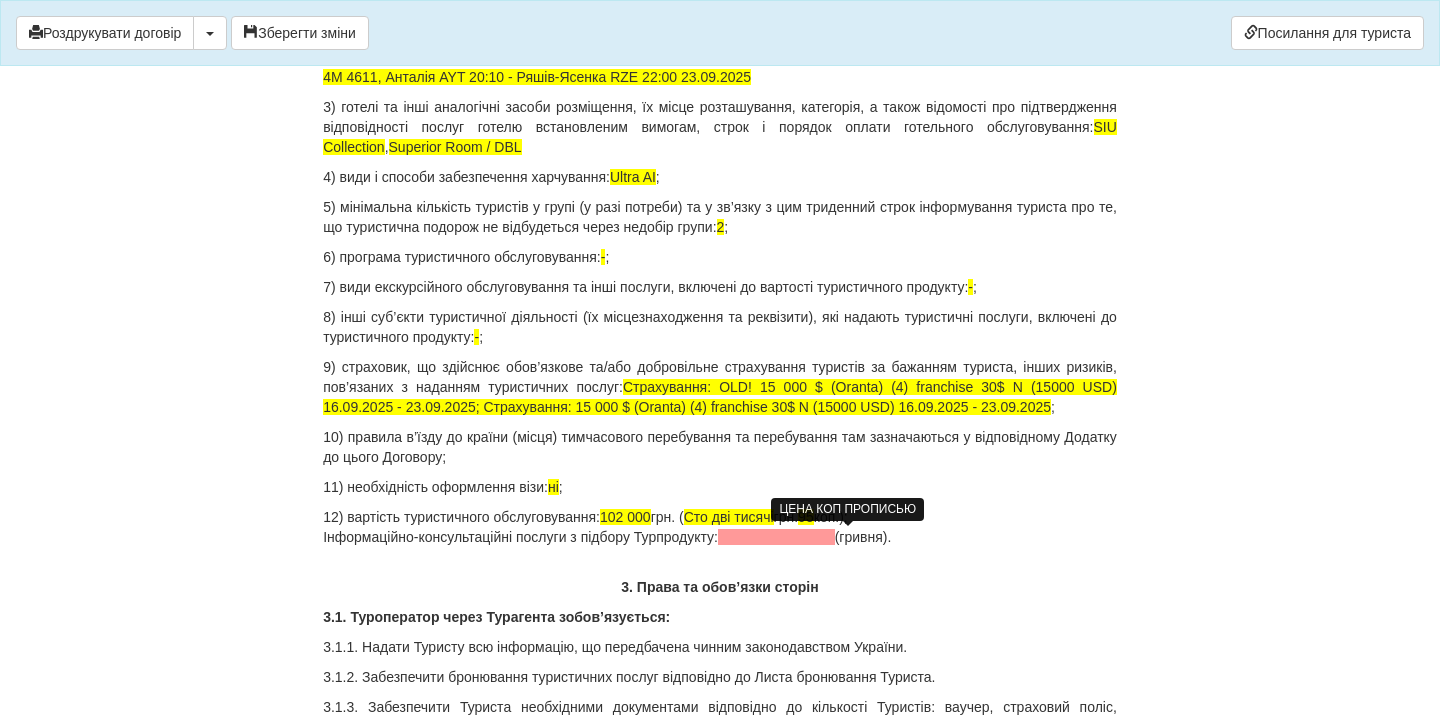 click on "95" at bounding box center [806, 517] 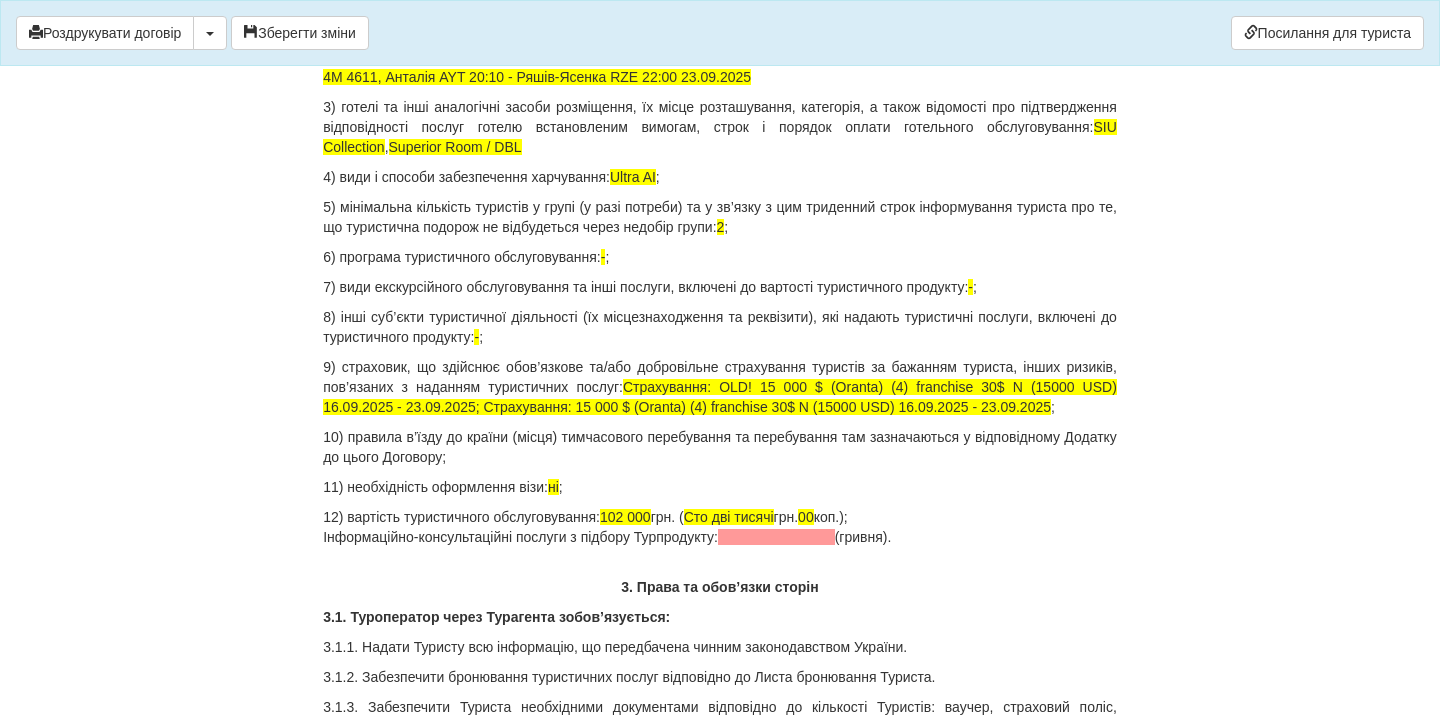 click on "12) вартість туристичного обслуговування:  102 000  грн. ( Сто дві тисячі  грн.  00  коп.);
Інформаційно-консультаційні послуги з підбору Турпродукту:                                  (гривня)." at bounding box center [720, 527] 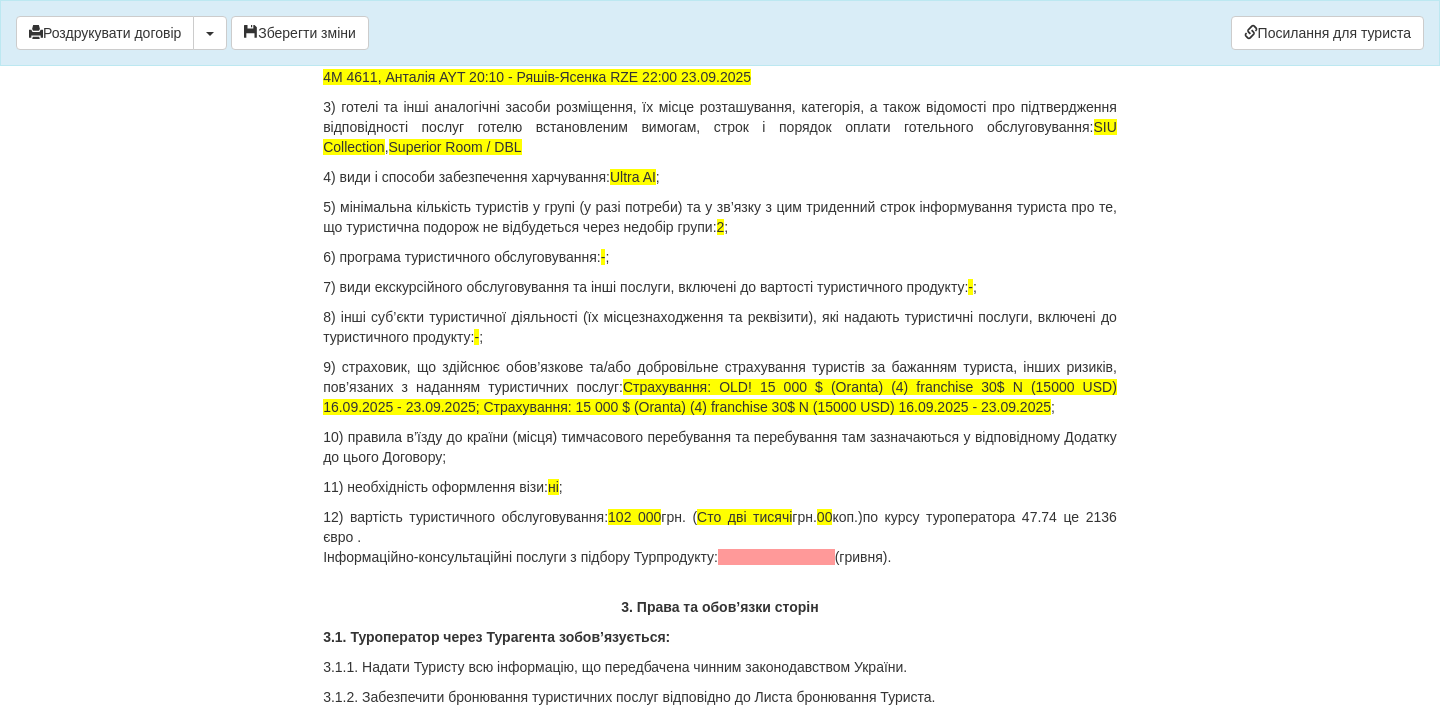 drag, startPoint x: 937, startPoint y: 585, endPoint x: 309, endPoint y: 577, distance: 628.05096 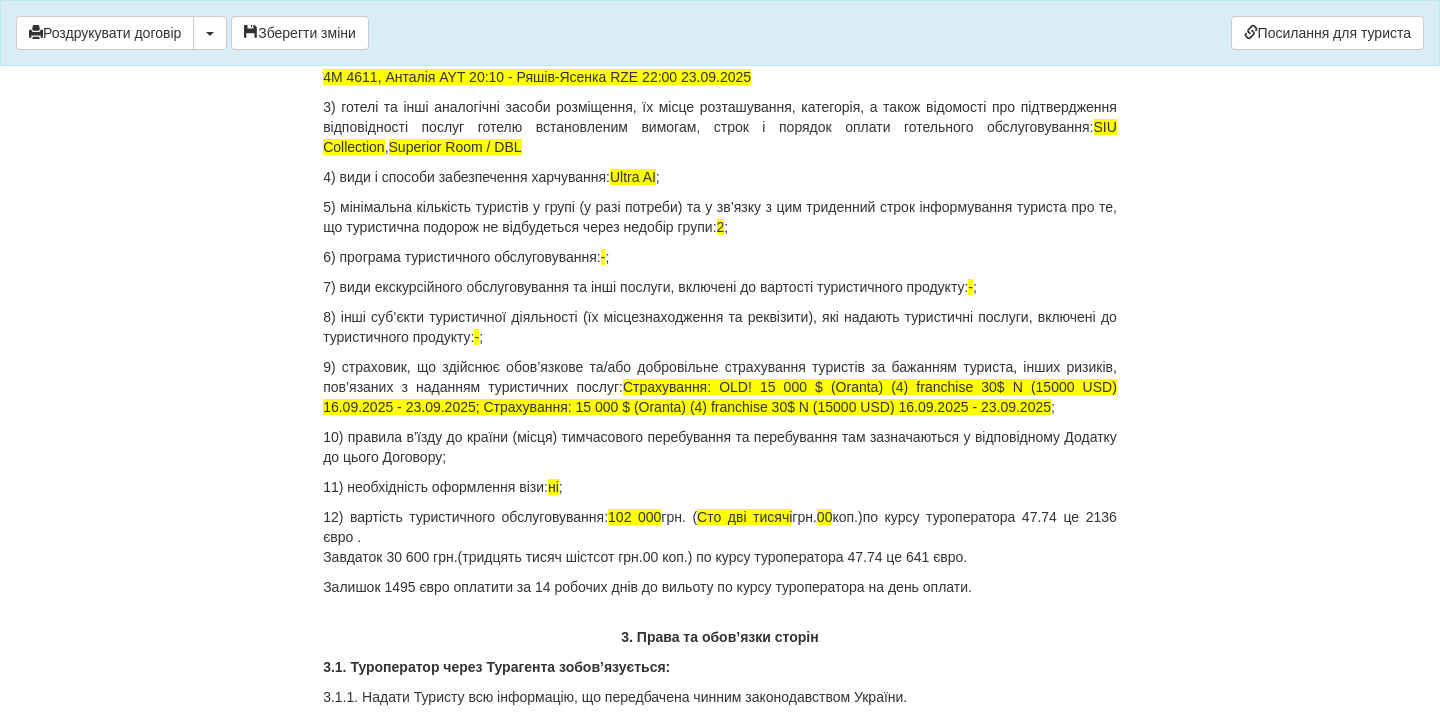 click on "×
Деякі поля не заповнено
Ми підсвітили  порожні поля  червоним кольором.                Ви можете відредагувати текст і внести відсутні дані прямо у цьому вікні.
Роздрукувати договір
Скачати PDF
Зберегти зміни
Посилання для туриста
88224
р." at bounding box center (720, -1712) 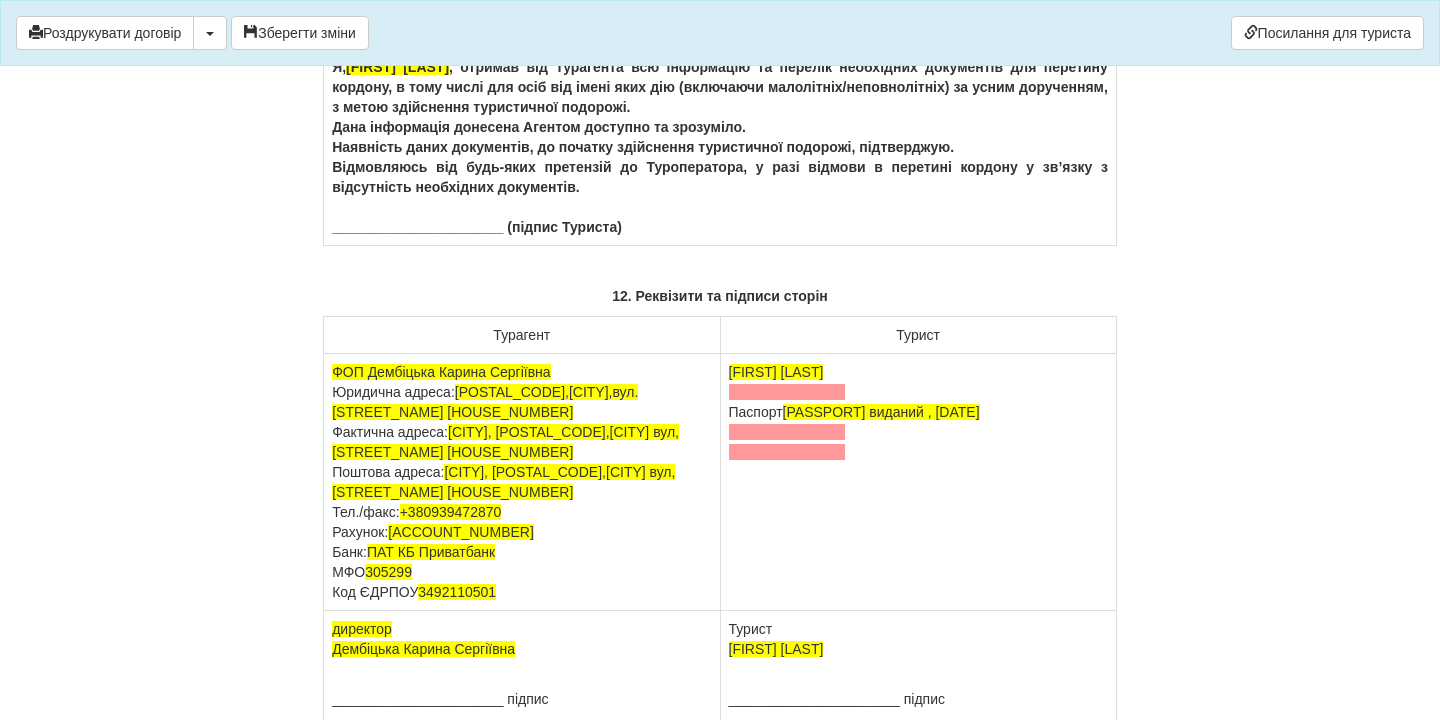scroll, scrollTop: 12431, scrollLeft: 0, axis: vertical 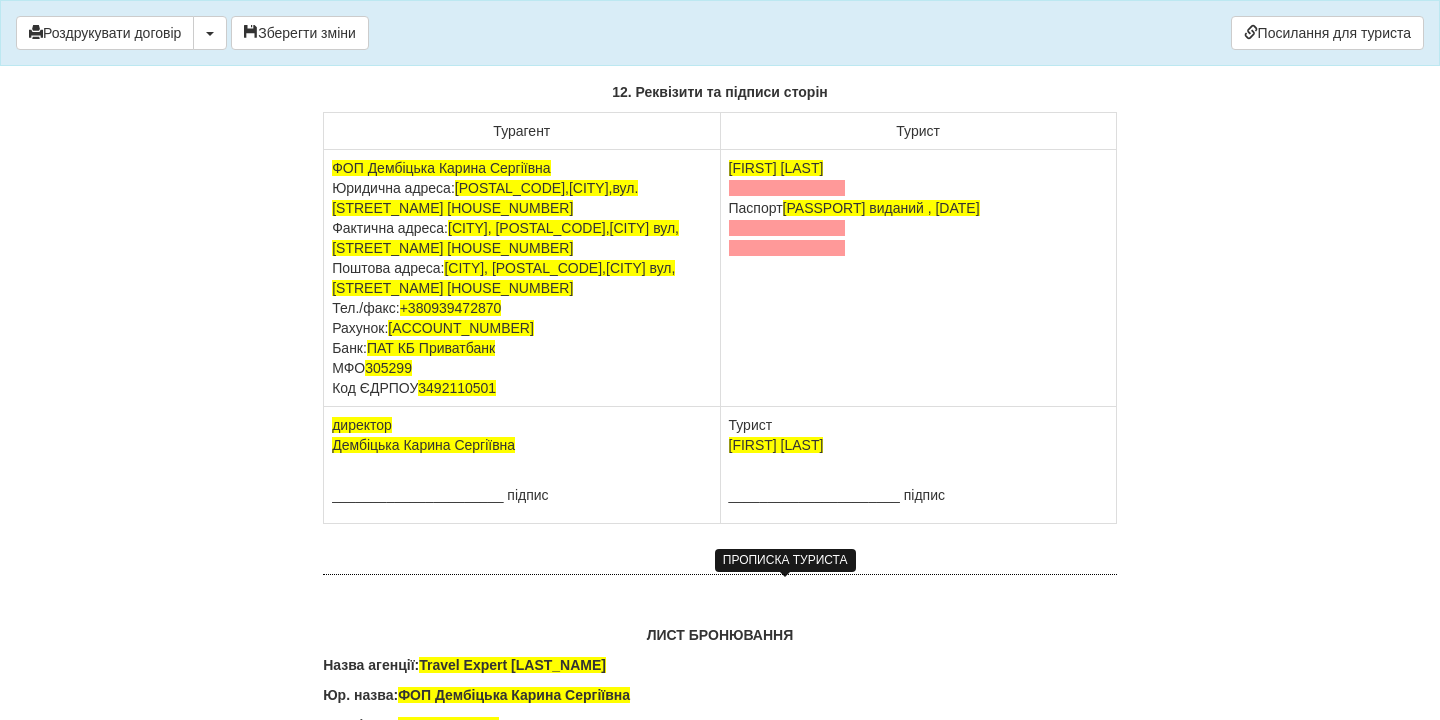 click at bounding box center [787, 188] 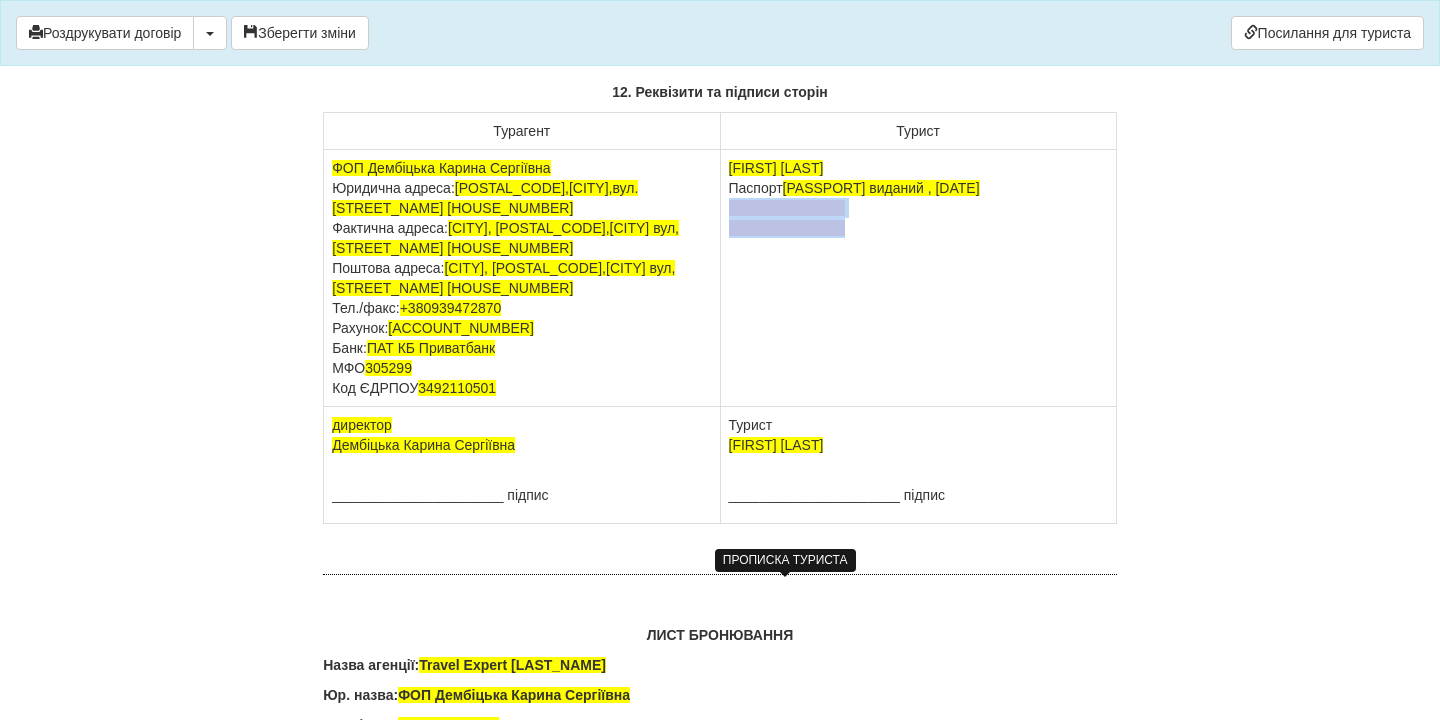 drag, startPoint x: 849, startPoint y: 622, endPoint x: 724, endPoint y: 605, distance: 126.1507 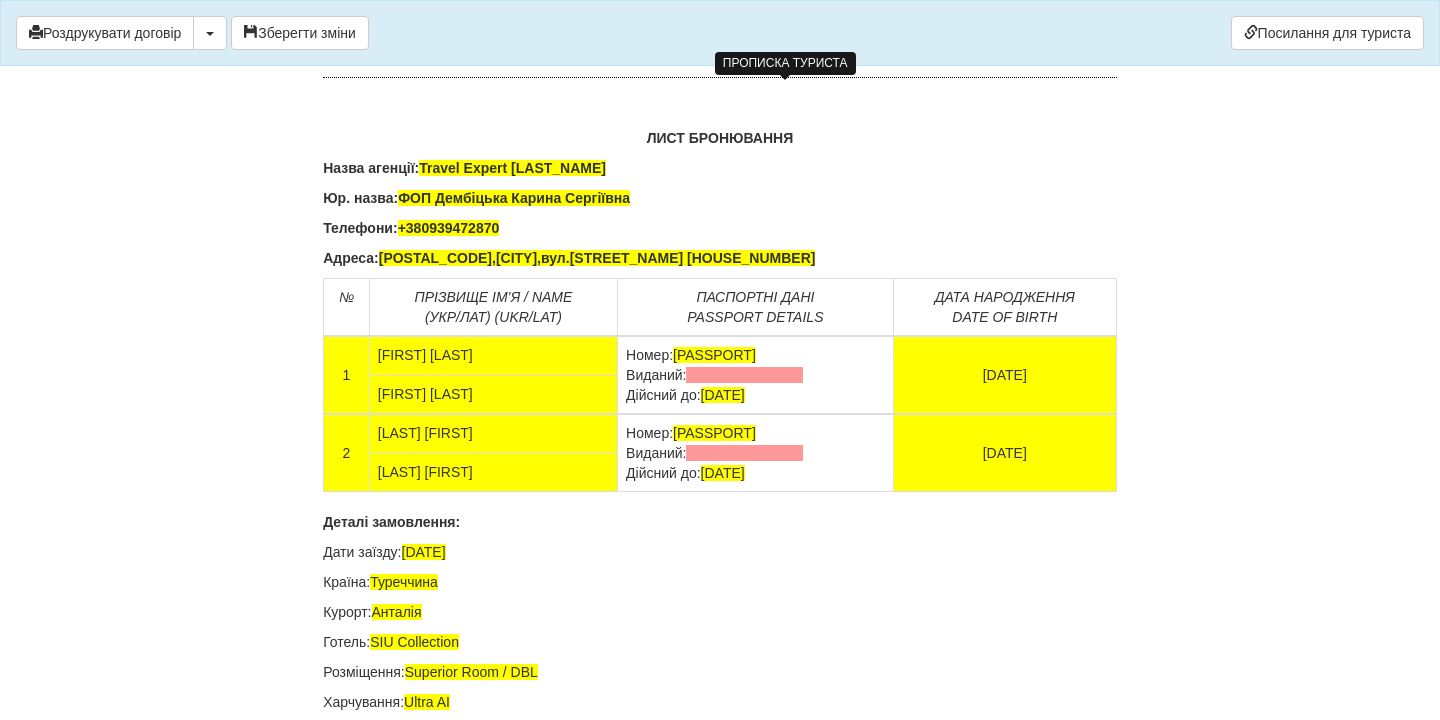 scroll, scrollTop: 13598, scrollLeft: 0, axis: vertical 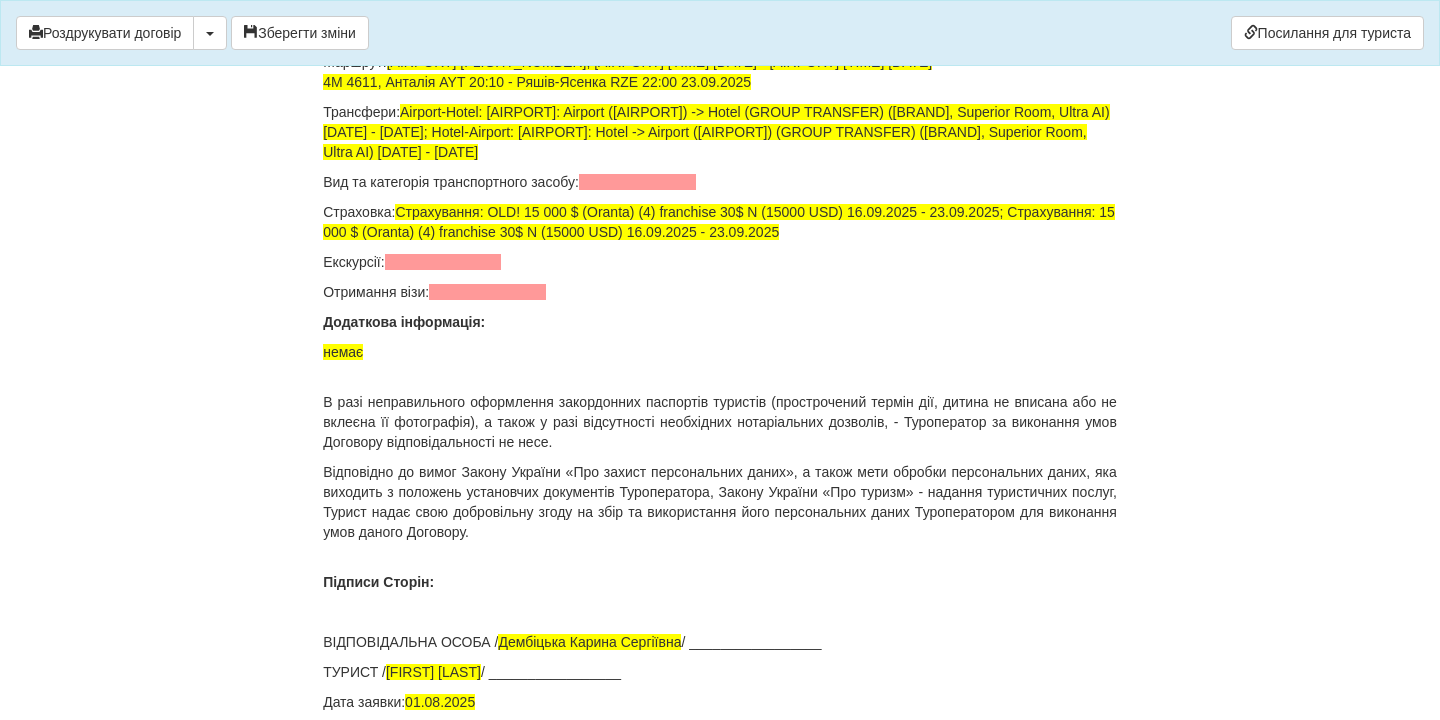 drag, startPoint x: 807, startPoint y: 86, endPoint x: 624, endPoint y: 86, distance: 183 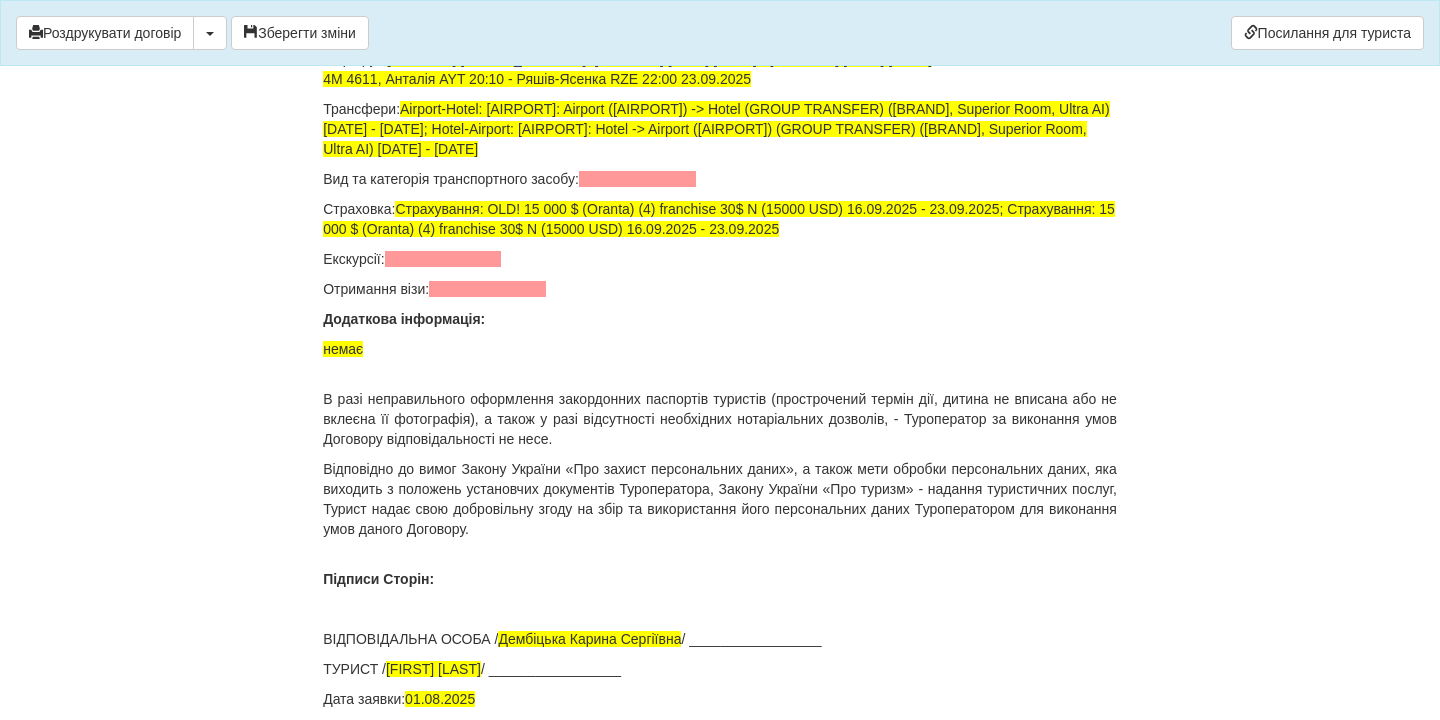 drag, startPoint x: 804, startPoint y: 158, endPoint x: 625, endPoint y: 160, distance: 179.01117 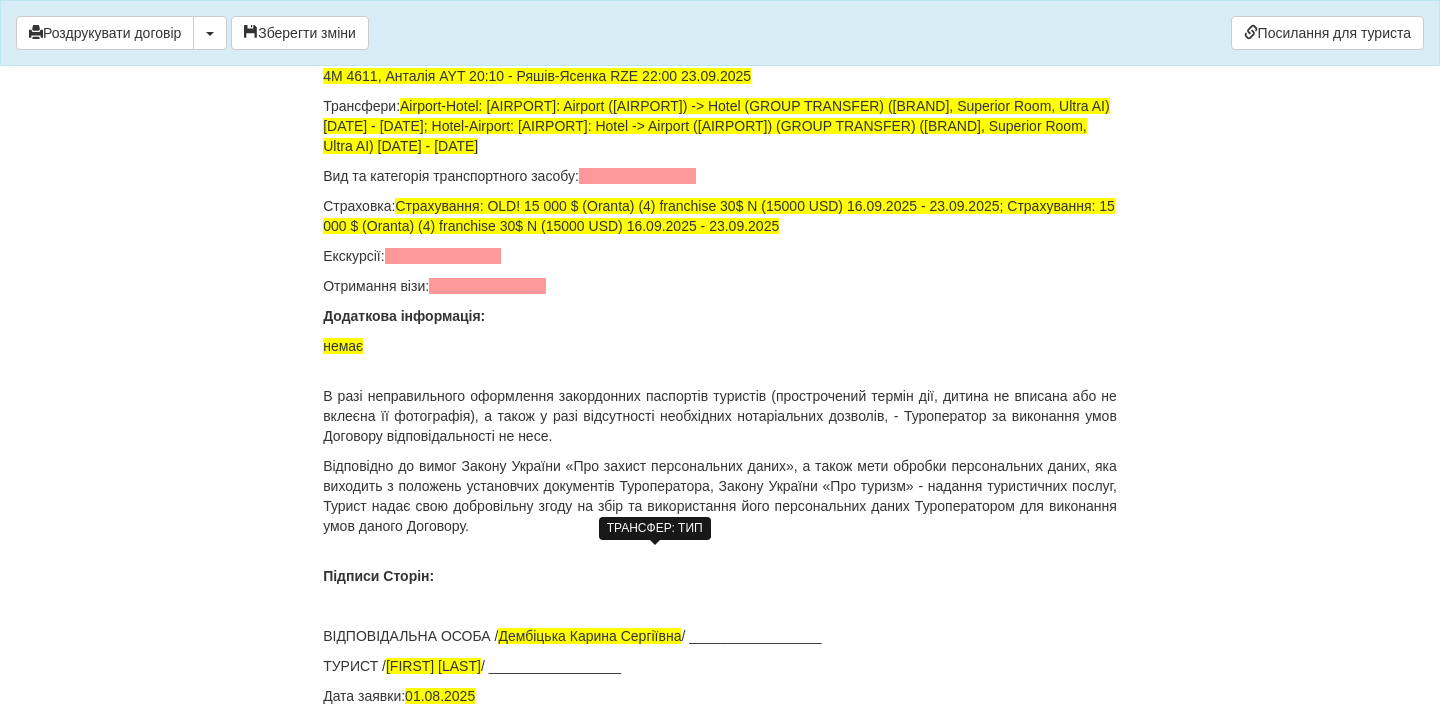 click at bounding box center (637, 176) 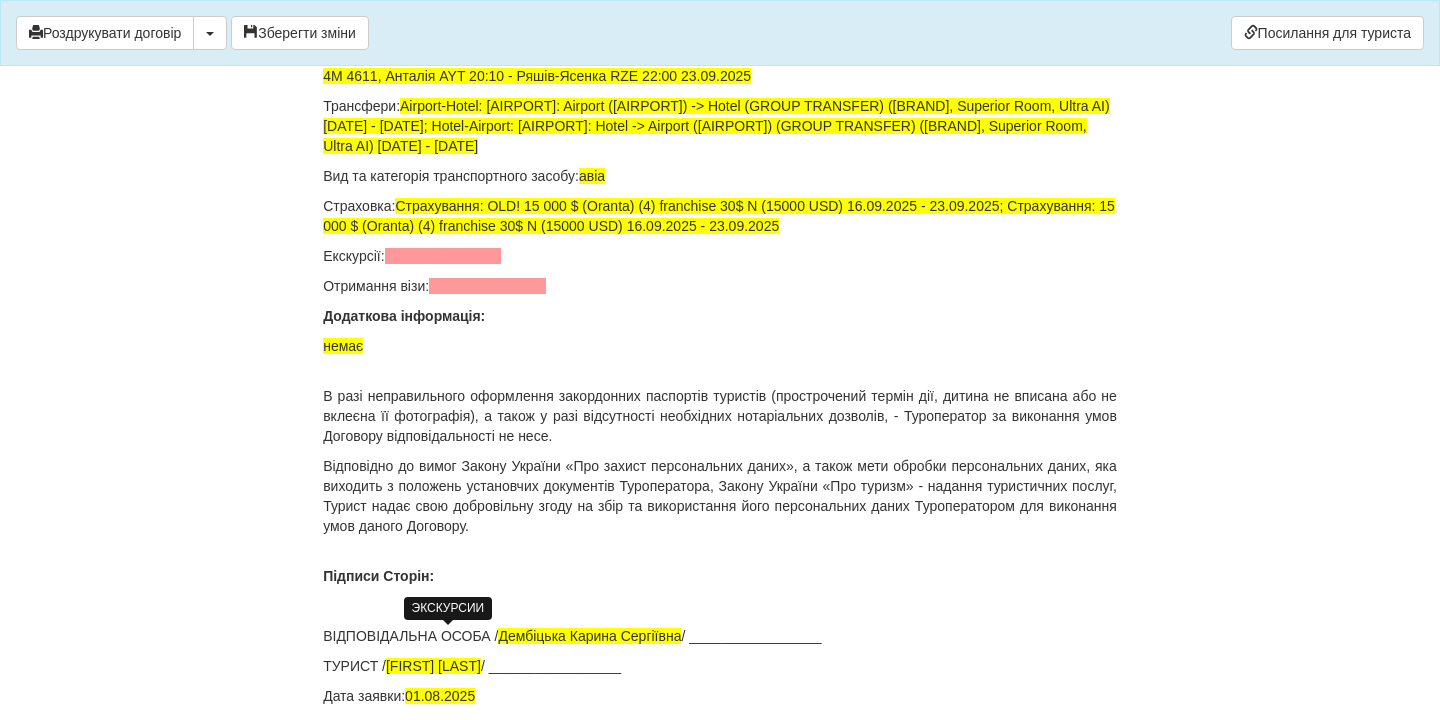 click at bounding box center (443, 256) 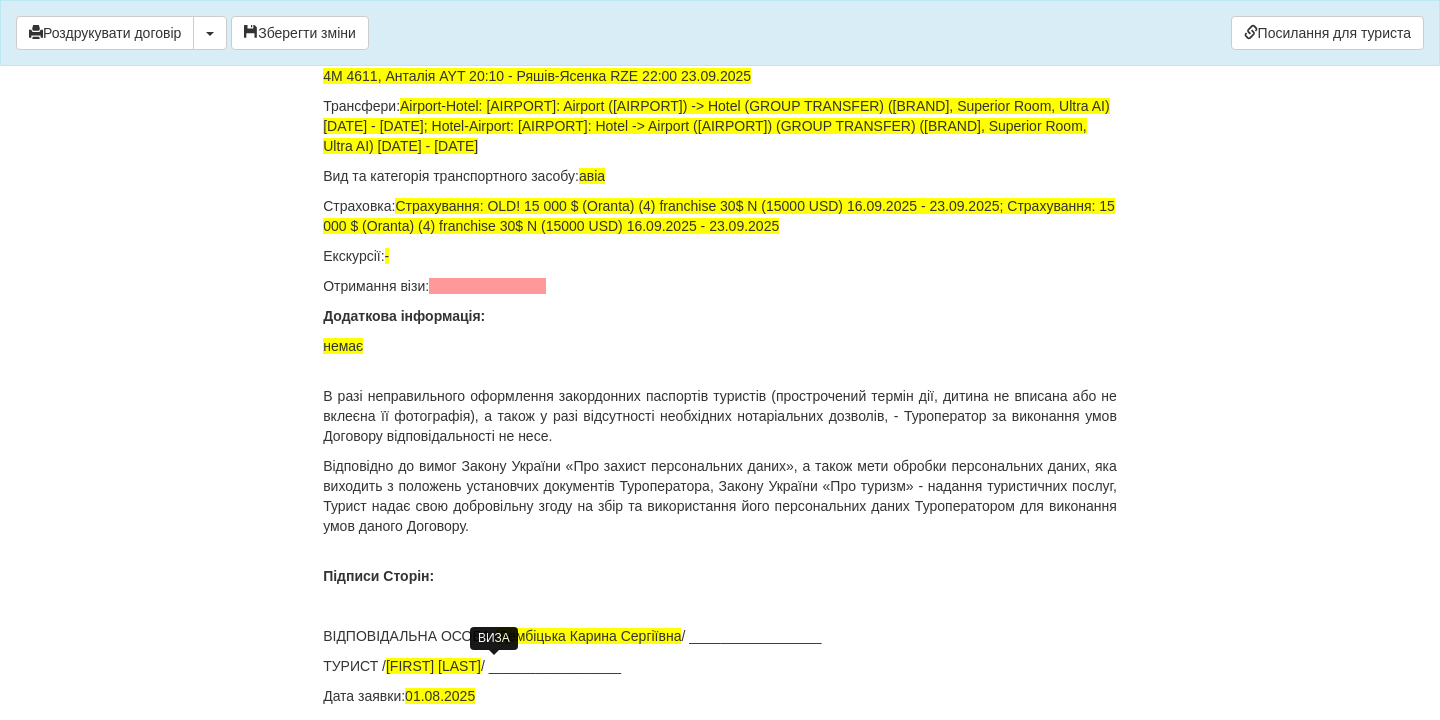 click at bounding box center [487, 286] 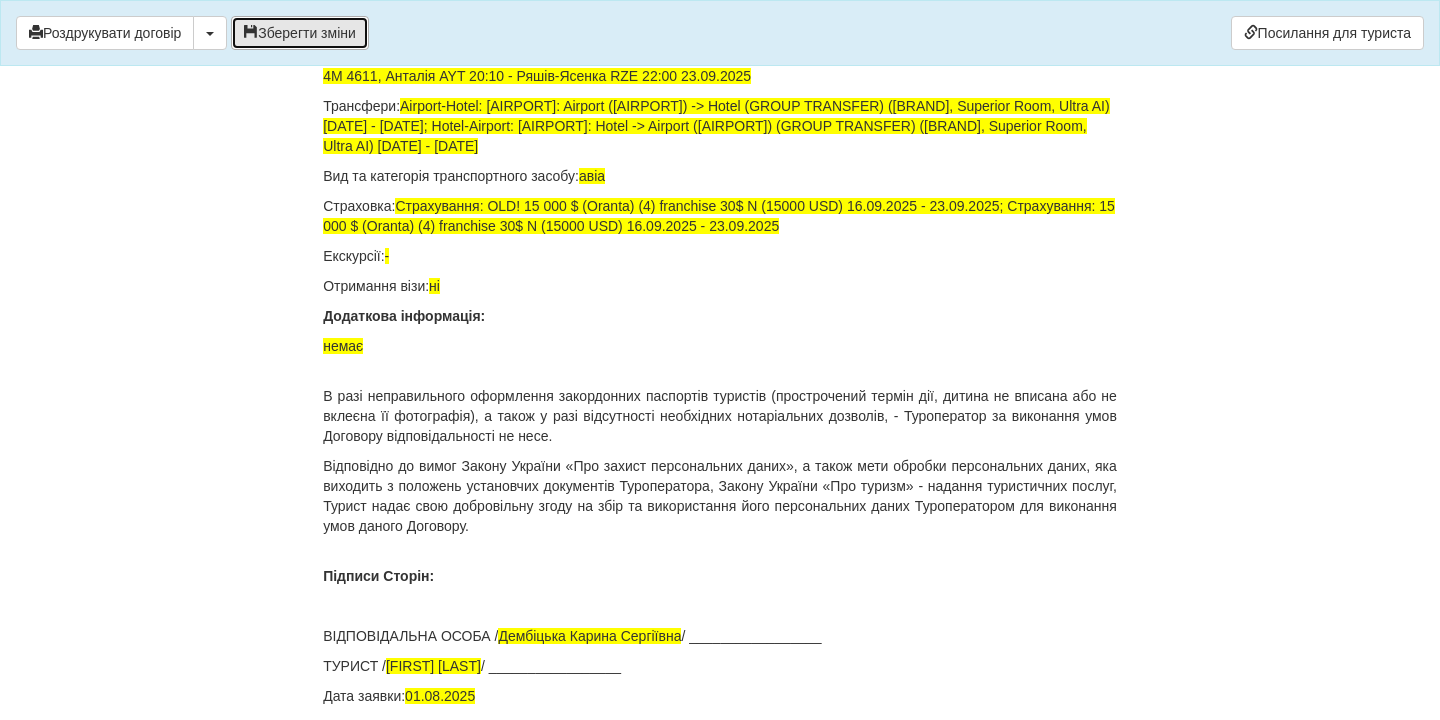 click on "Зберегти зміни" at bounding box center [300, 33] 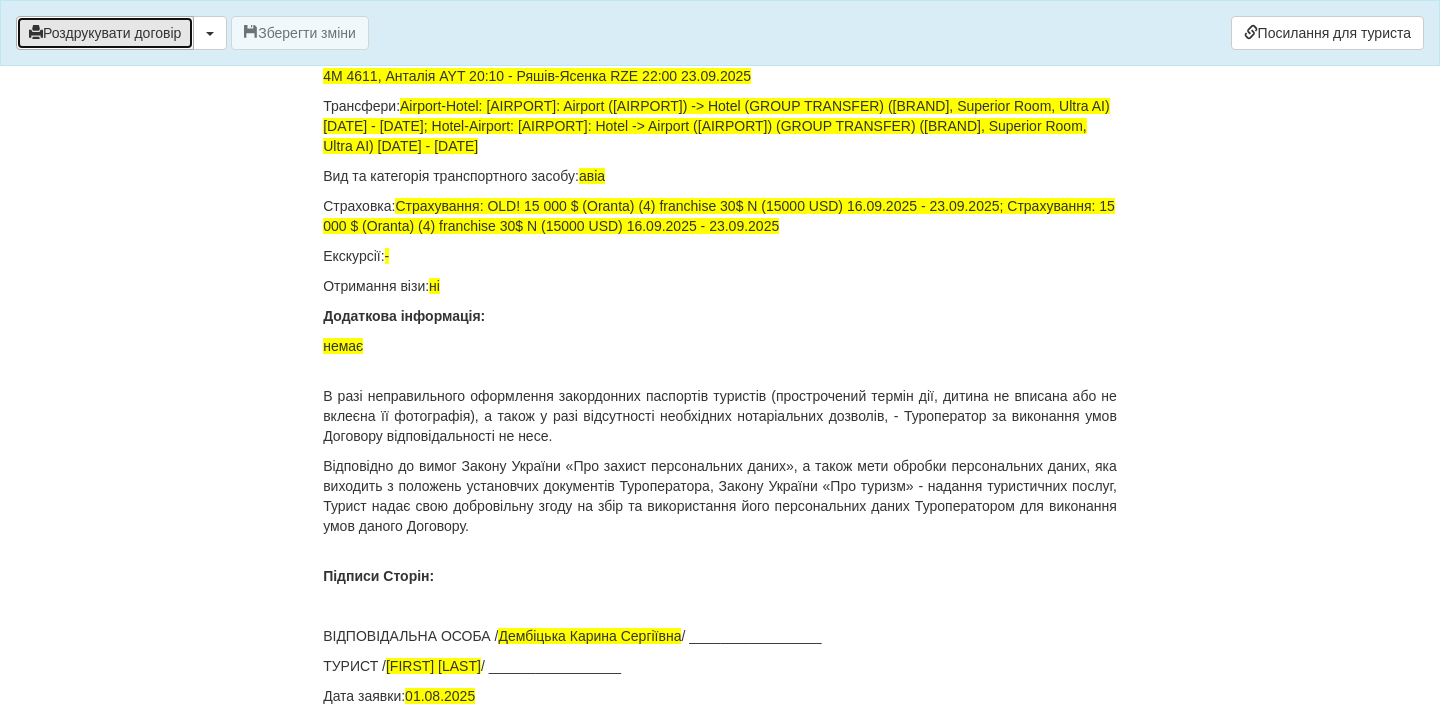 click on "Роздрукувати договір" at bounding box center [105, 33] 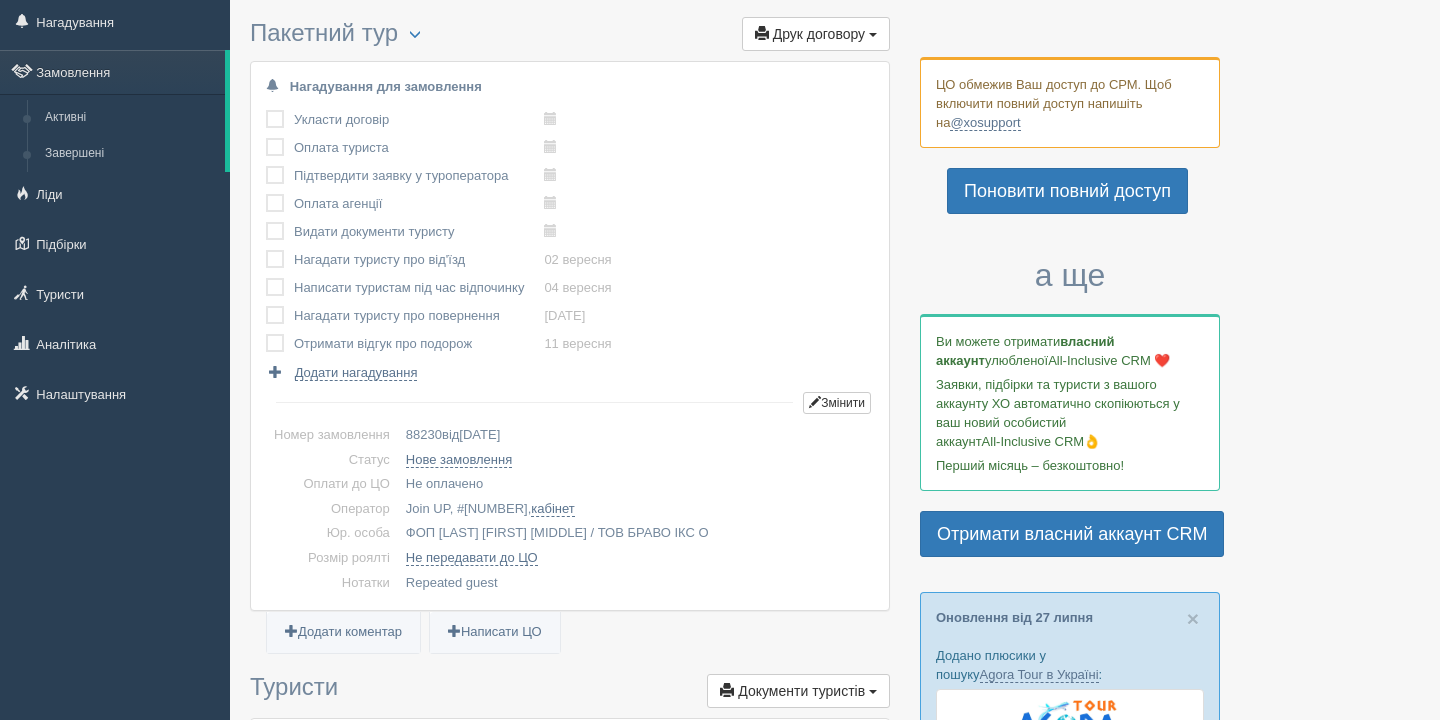 scroll, scrollTop: 56, scrollLeft: 0, axis: vertical 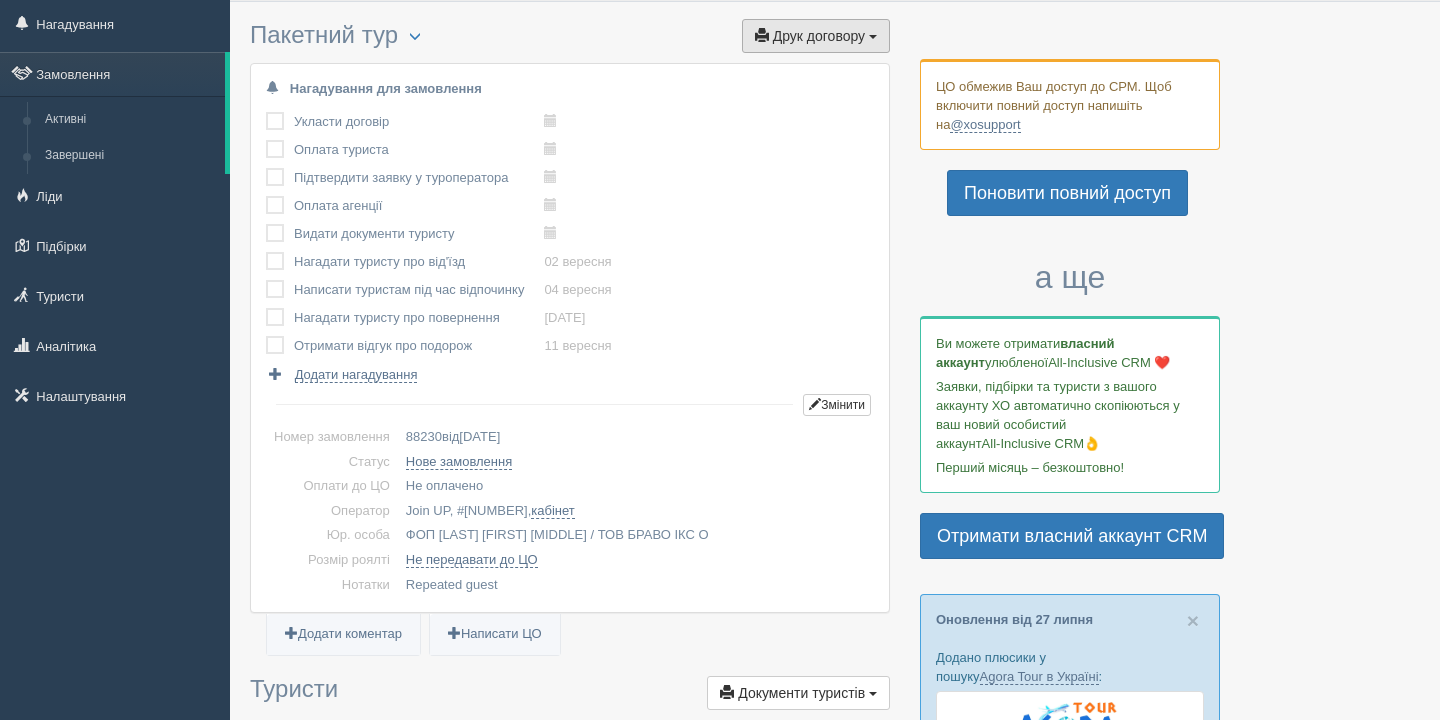 click on "Друк договору" at bounding box center [819, 36] 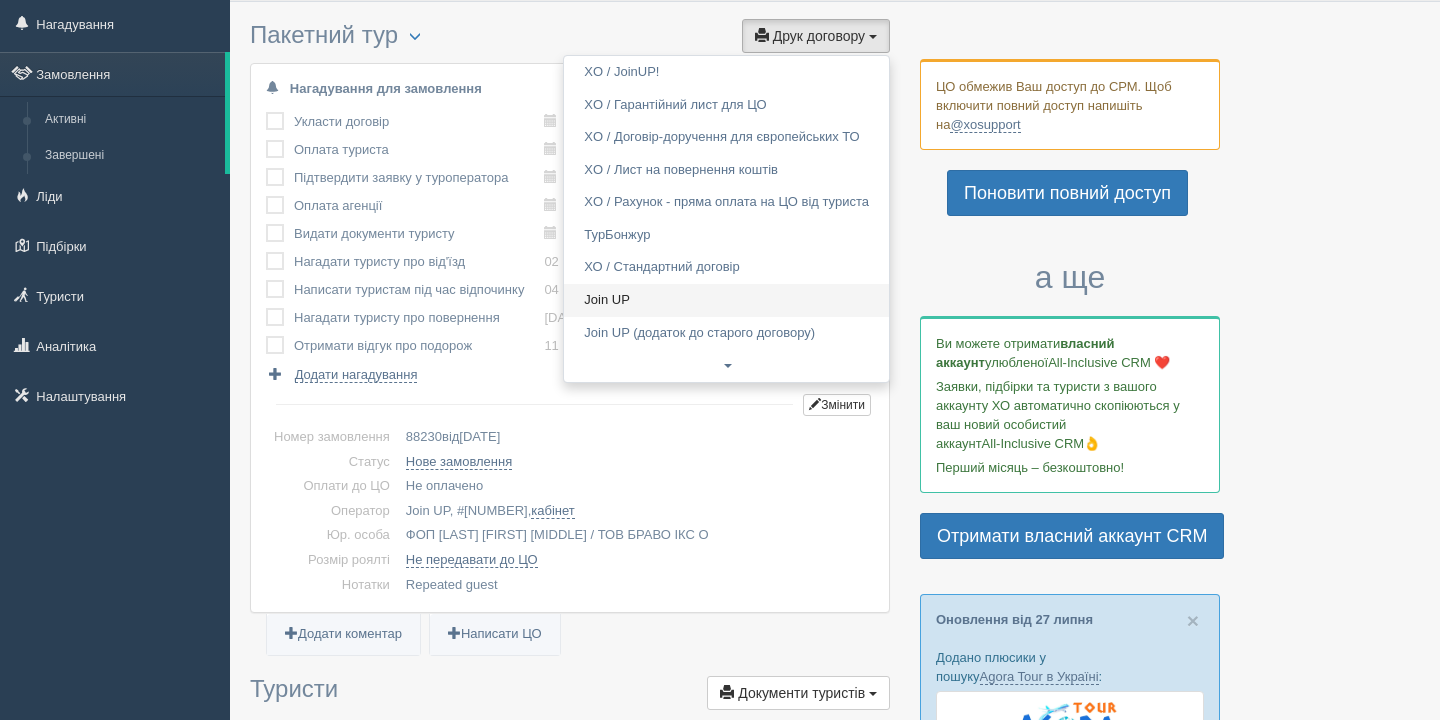 click on "Join UP" at bounding box center [726, 300] 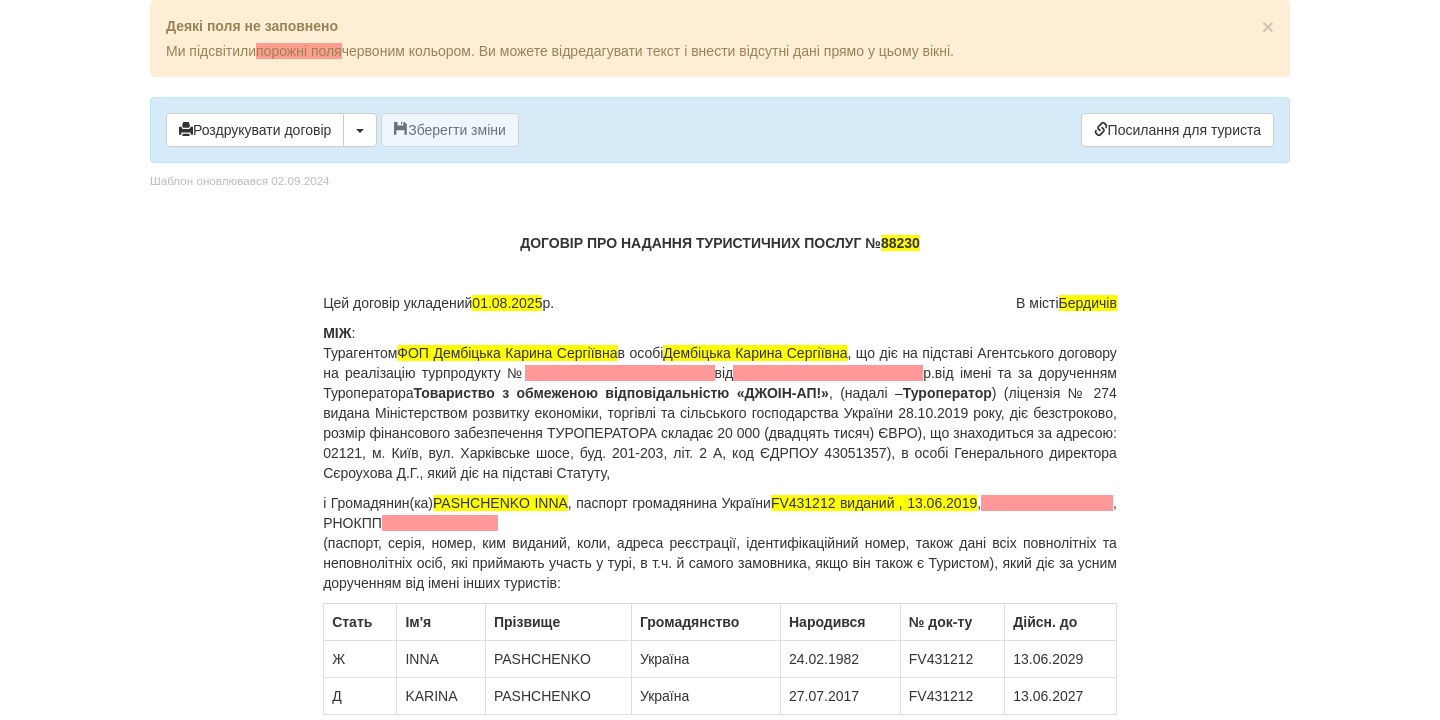 scroll, scrollTop: 0, scrollLeft: 0, axis: both 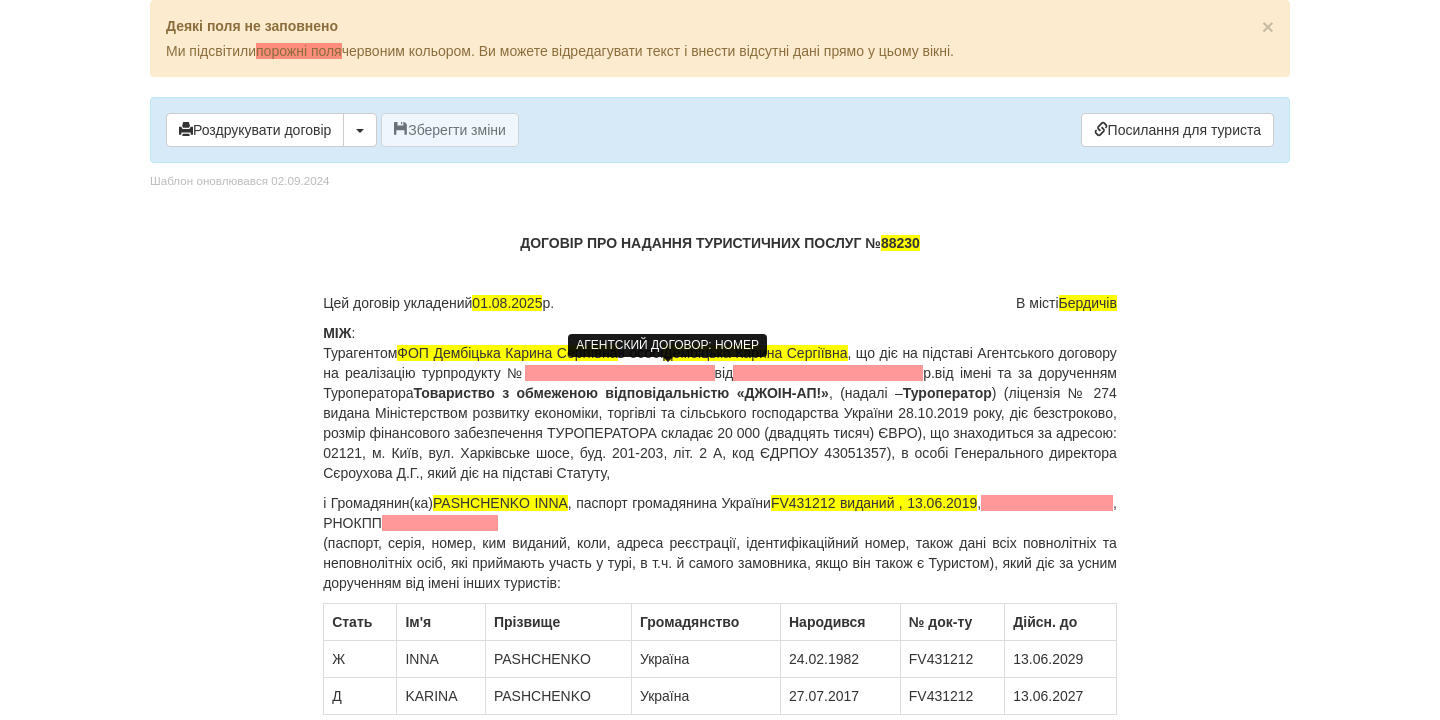 click at bounding box center (620, 373) 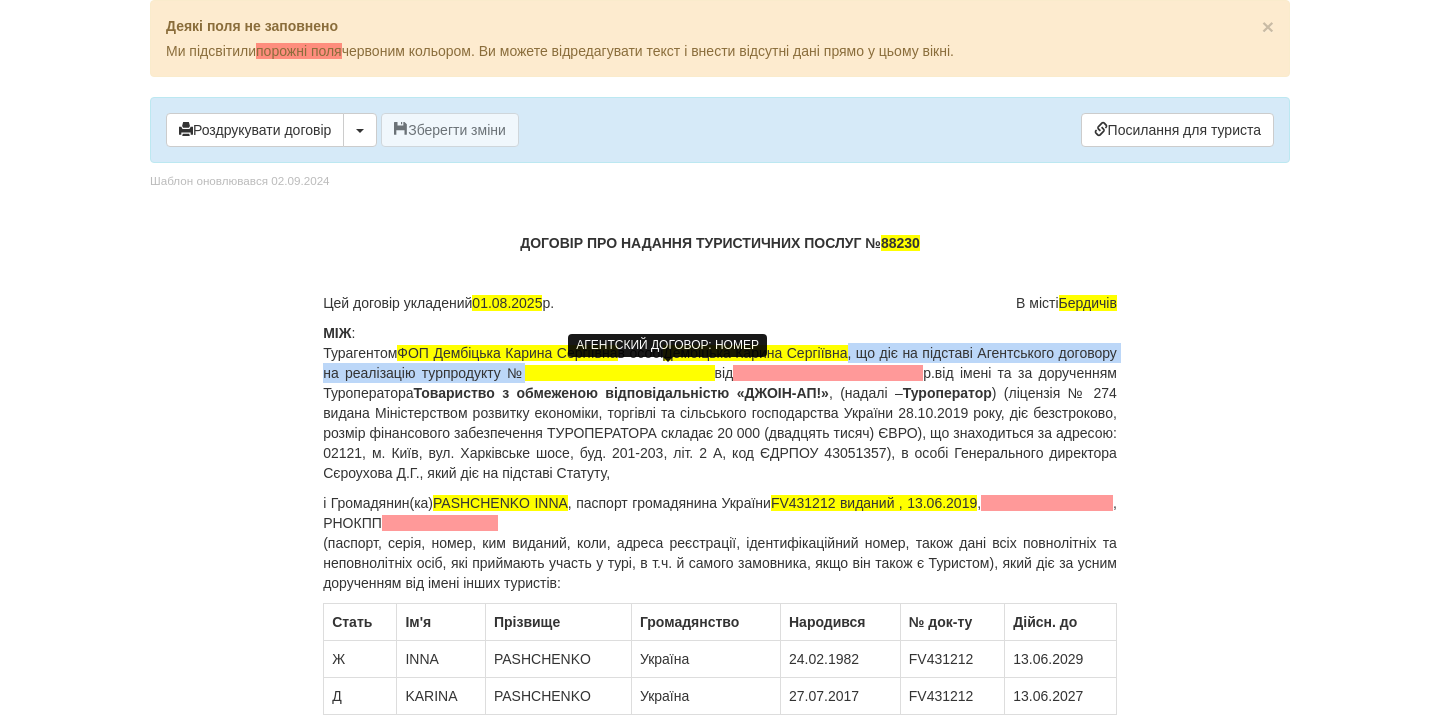 type 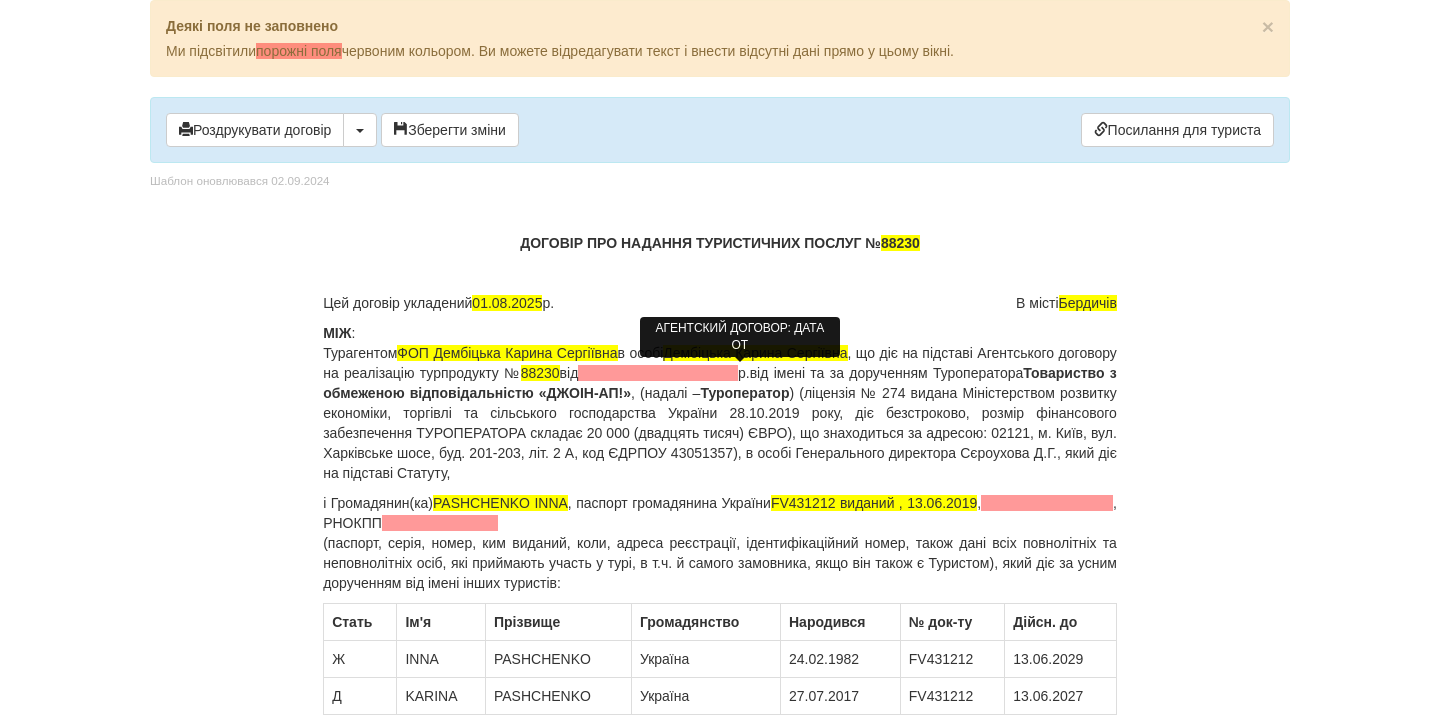 click at bounding box center [658, 373] 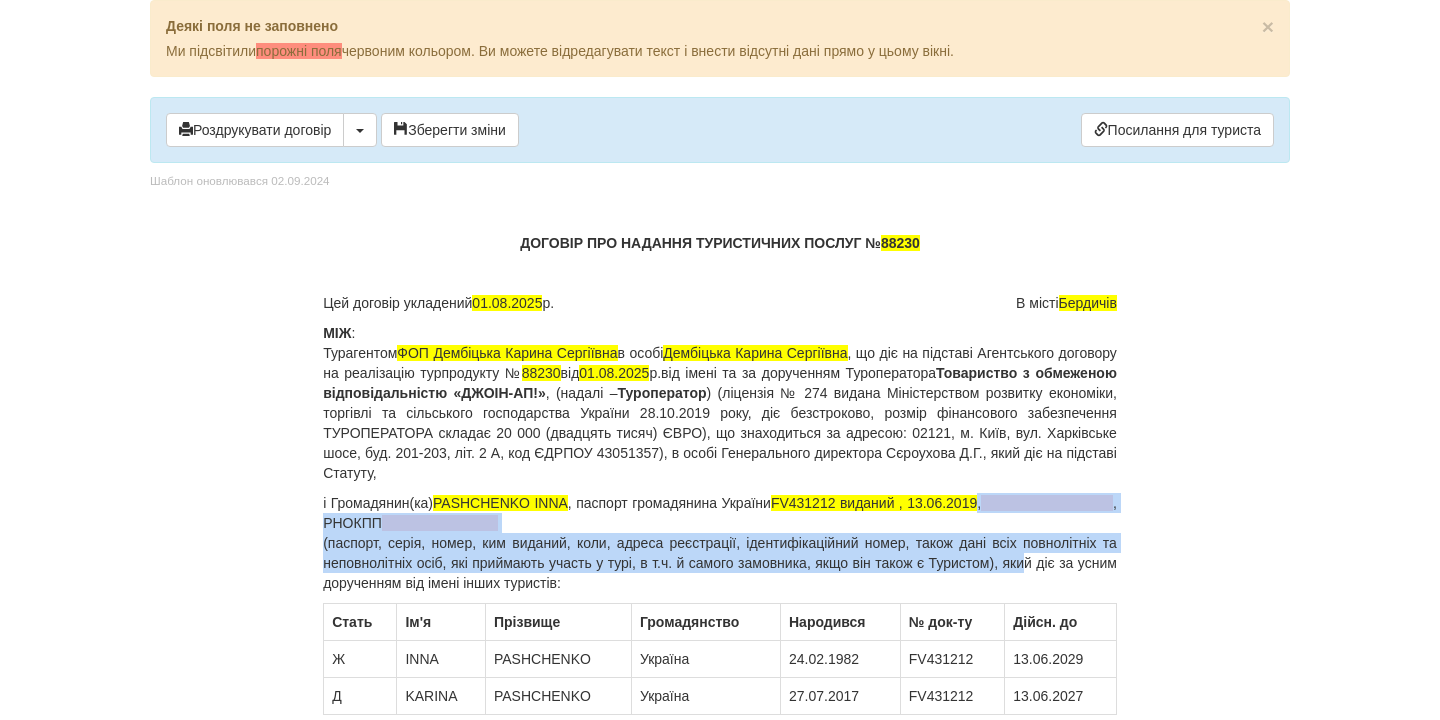 drag, startPoint x: 1112, startPoint y: 504, endPoint x: 1051, endPoint y: 554, distance: 78.873314 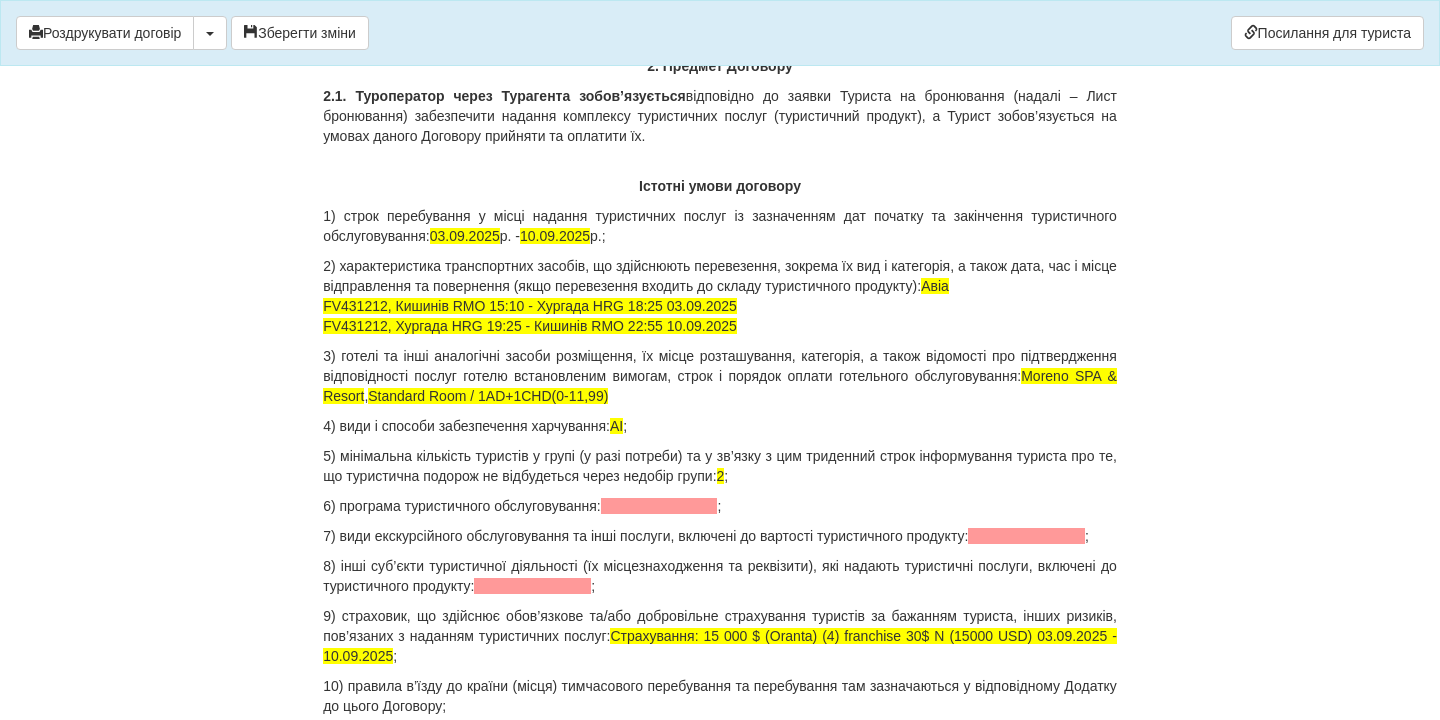 scroll, scrollTop: 1879, scrollLeft: 0, axis: vertical 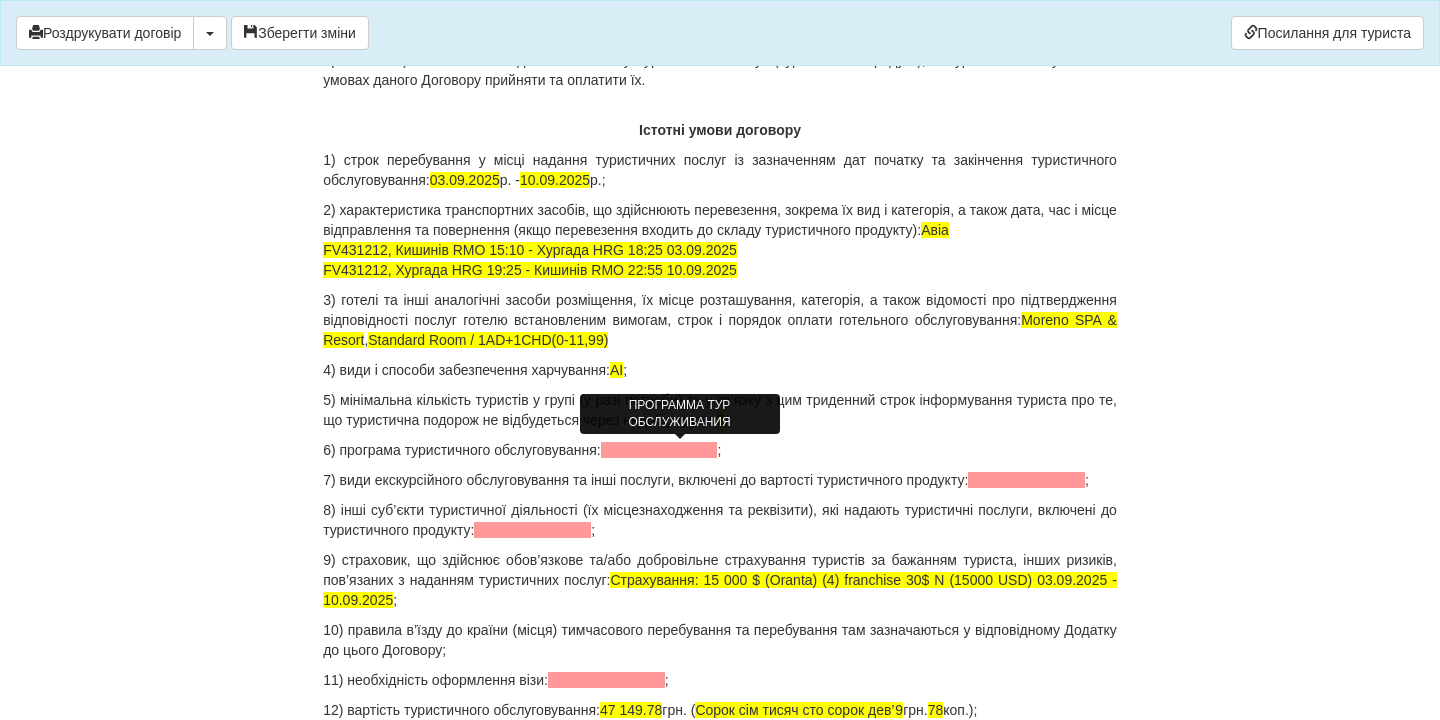 click at bounding box center (659, 450) 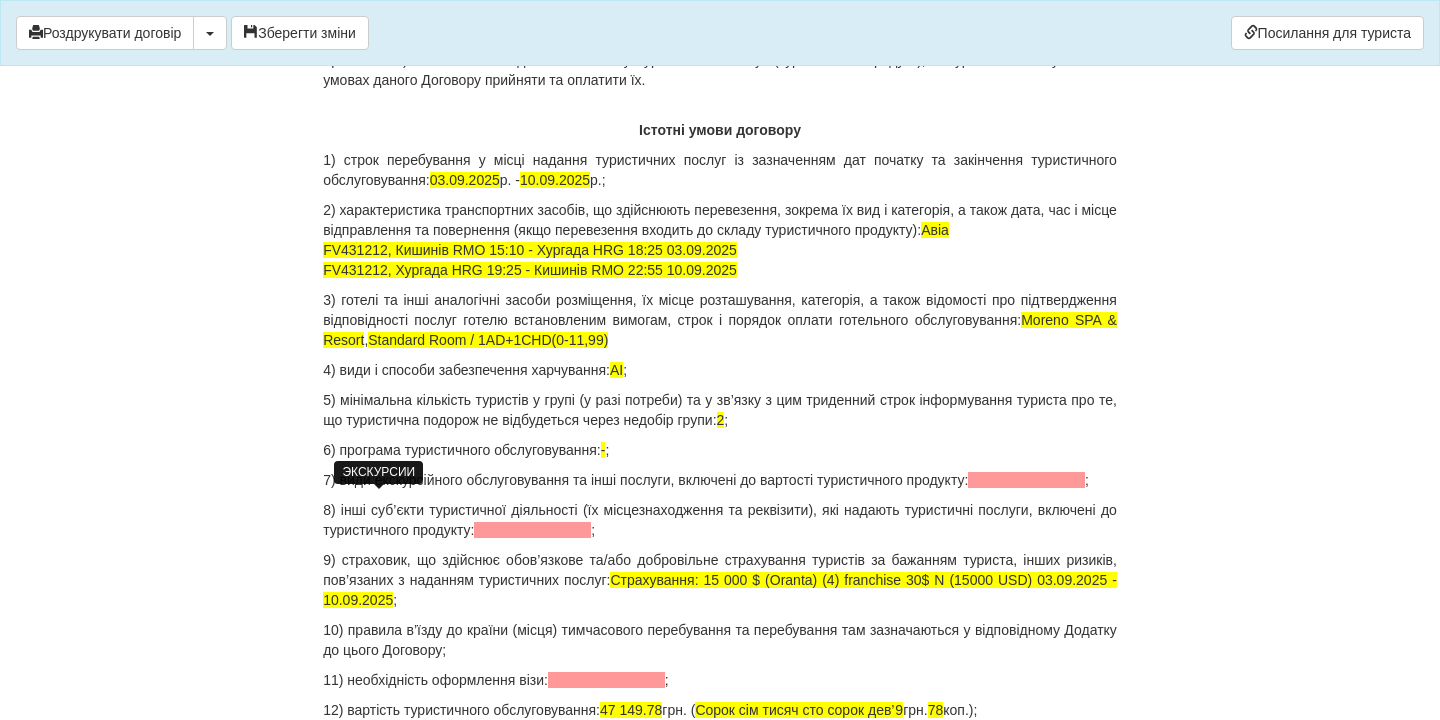 click at bounding box center [1026, 480] 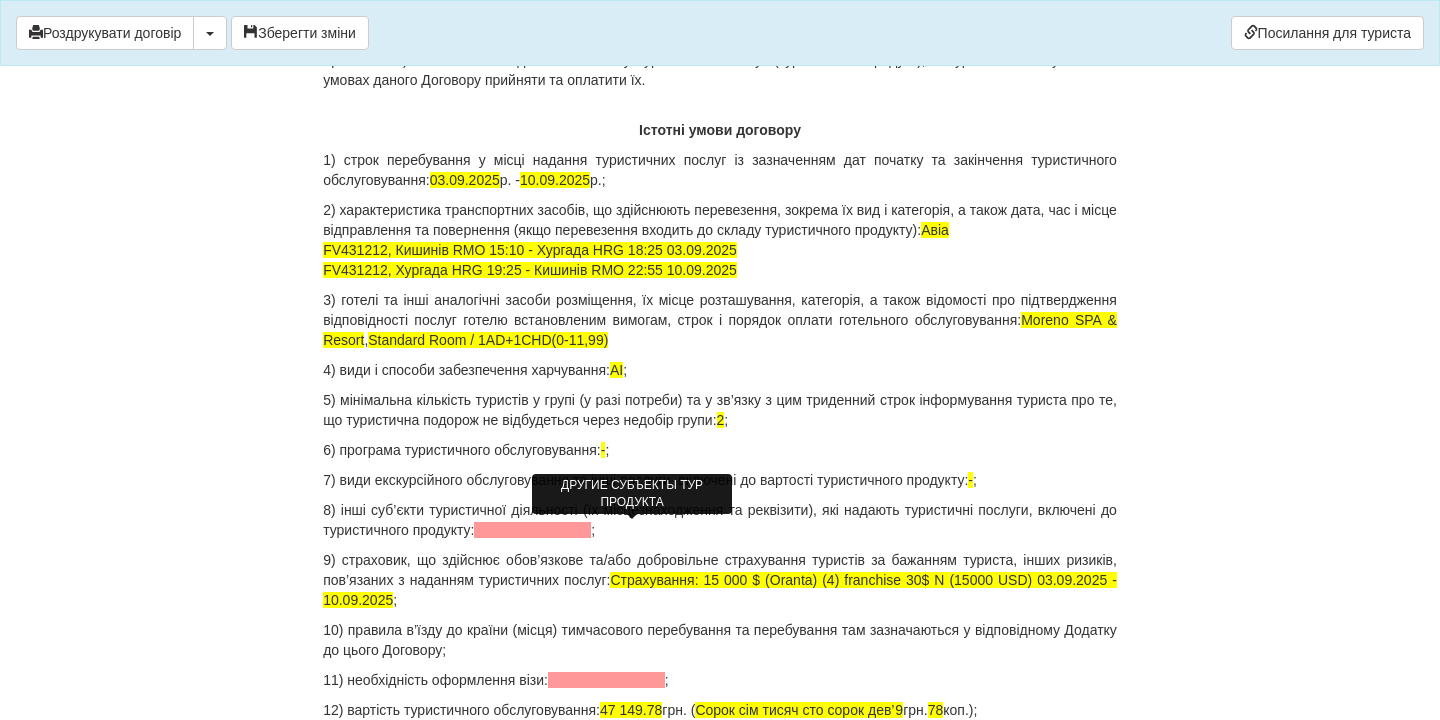 click at bounding box center (532, 530) 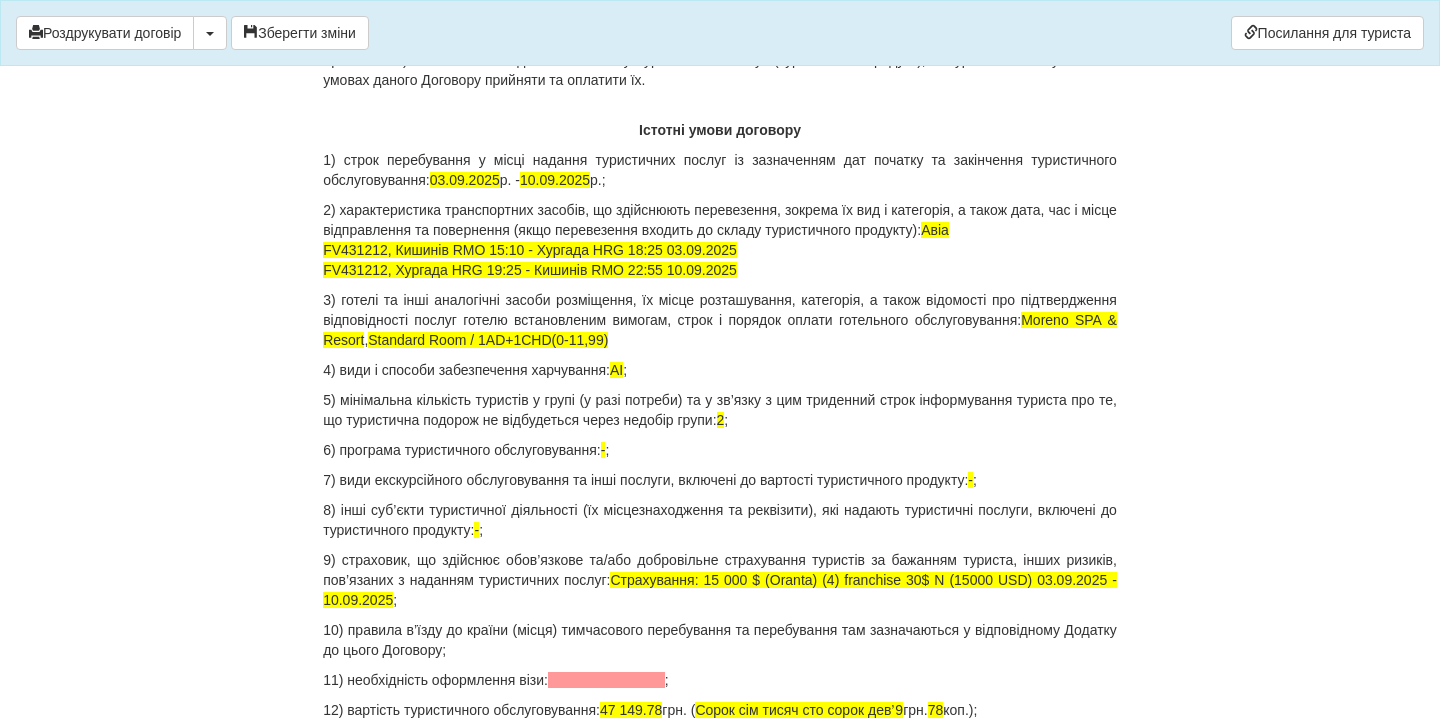 click on "11) необхідність оформлення візи:                                 ;" at bounding box center (720, 680) 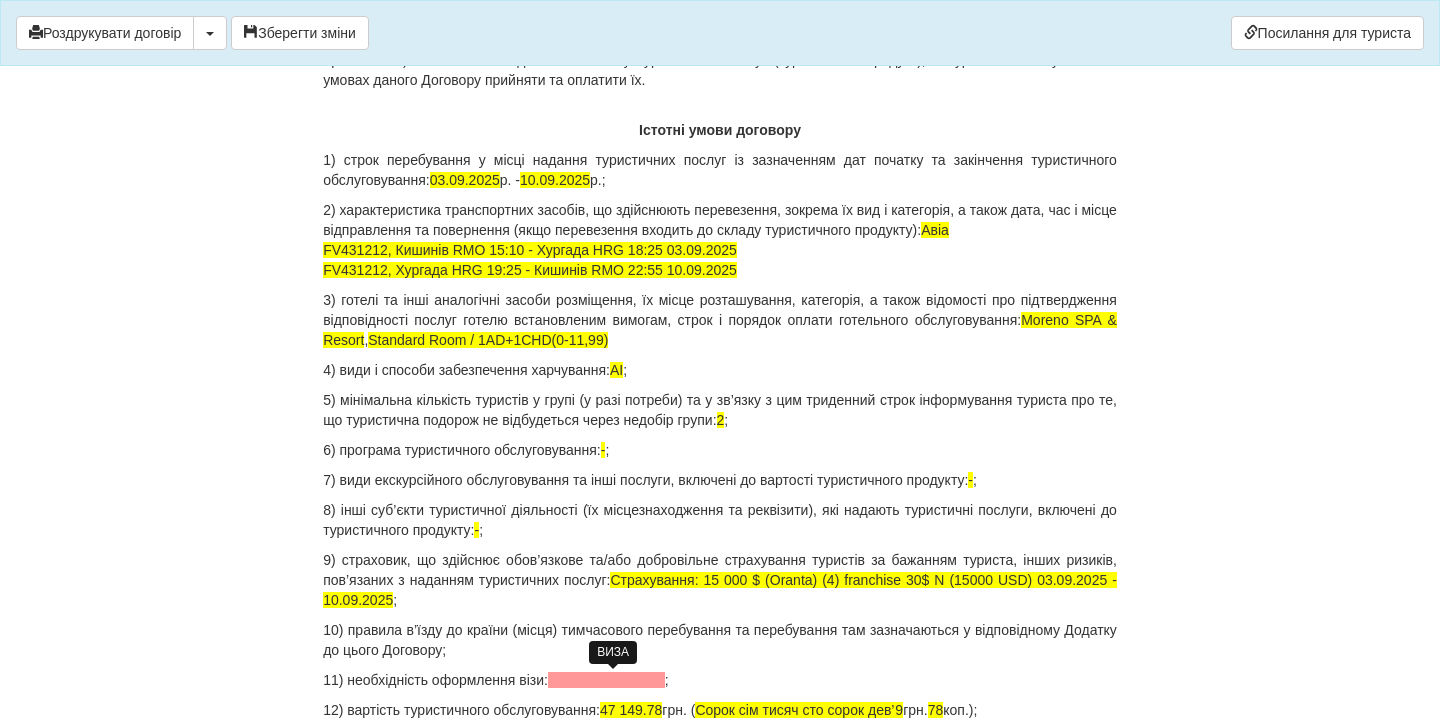 click at bounding box center (606, 680) 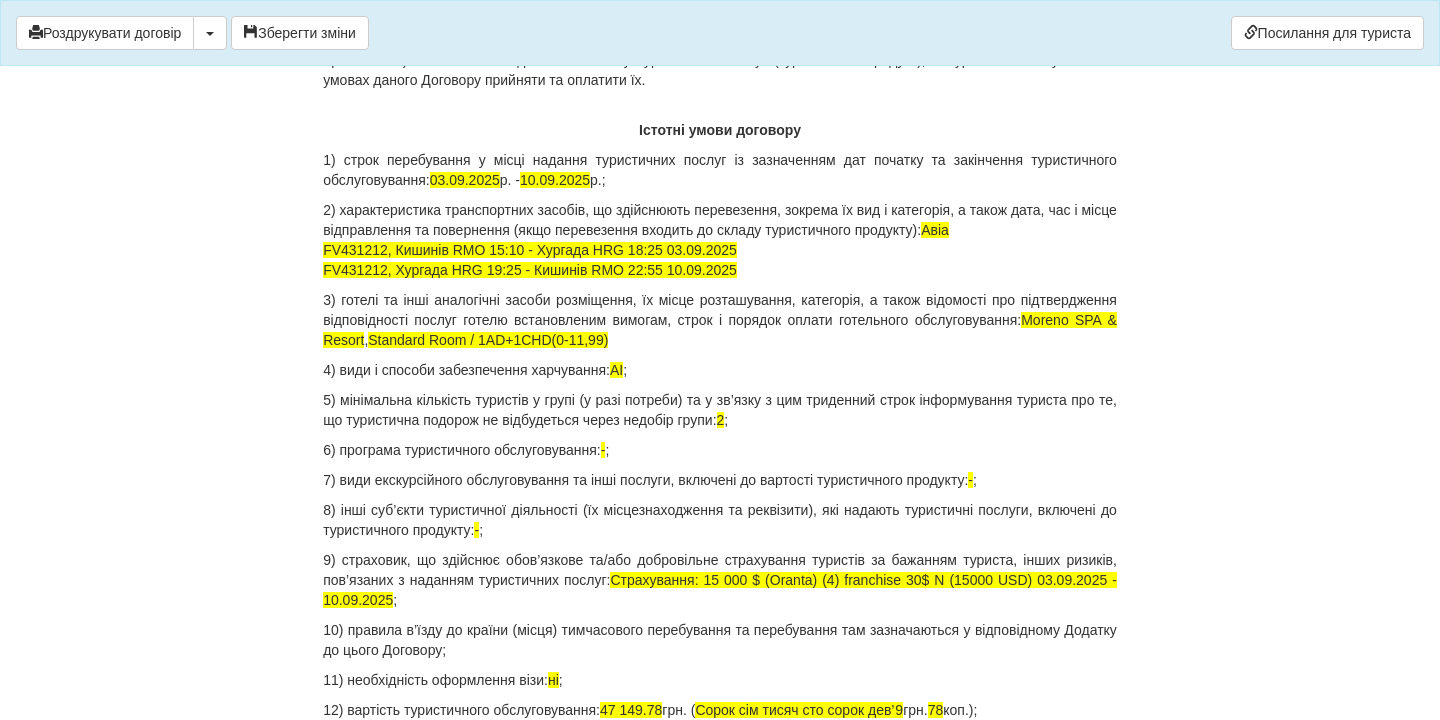 scroll, scrollTop: 2055, scrollLeft: 0, axis: vertical 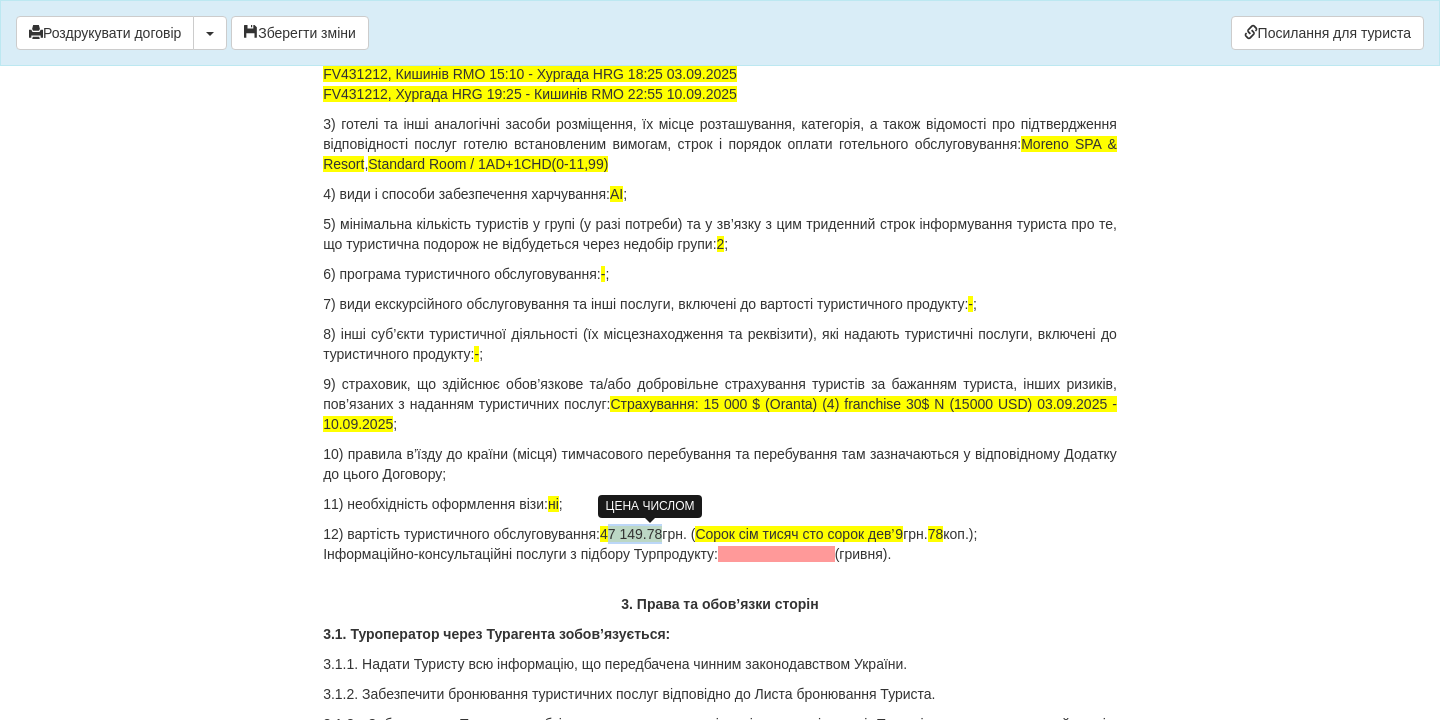 drag, startPoint x: 629, startPoint y: 530, endPoint x: 679, endPoint y: 532, distance: 50.039986 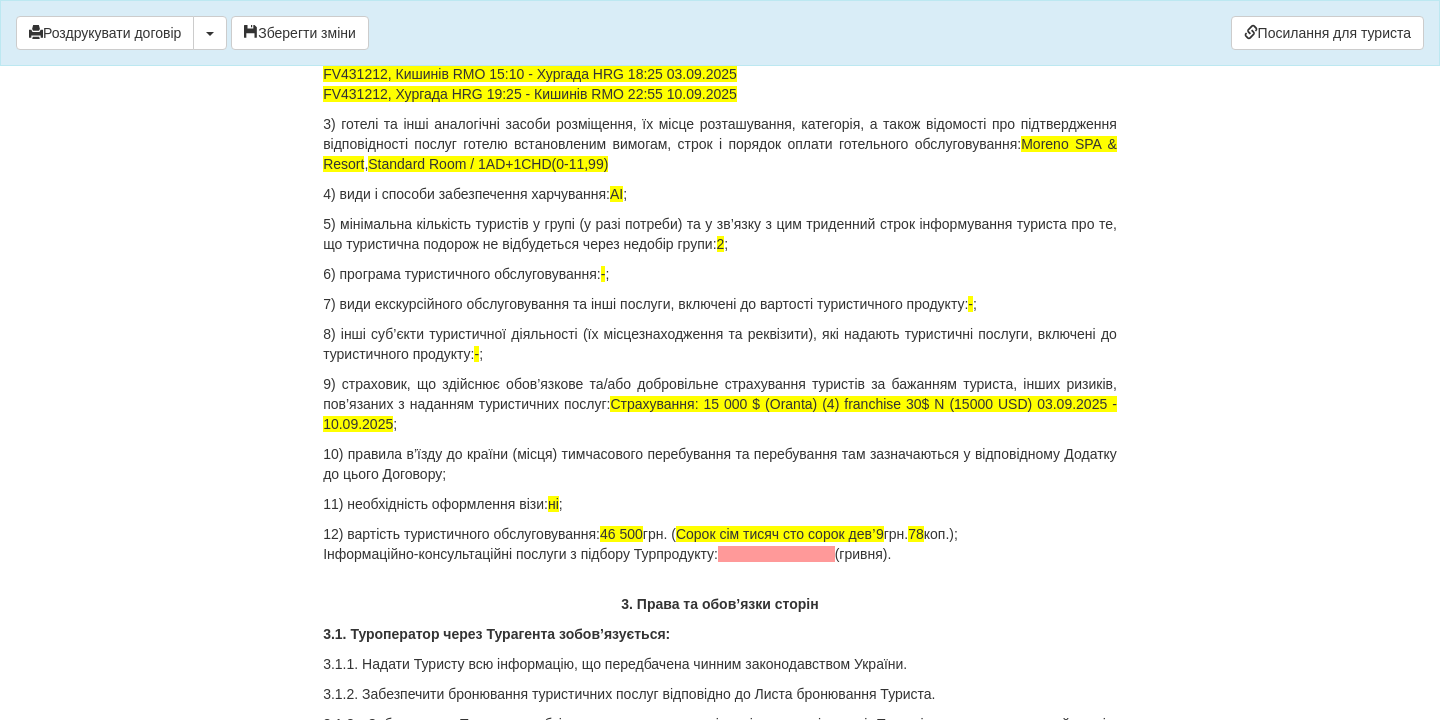 drag, startPoint x: 752, startPoint y: 533, endPoint x: 932, endPoint y: 526, distance: 180.13606 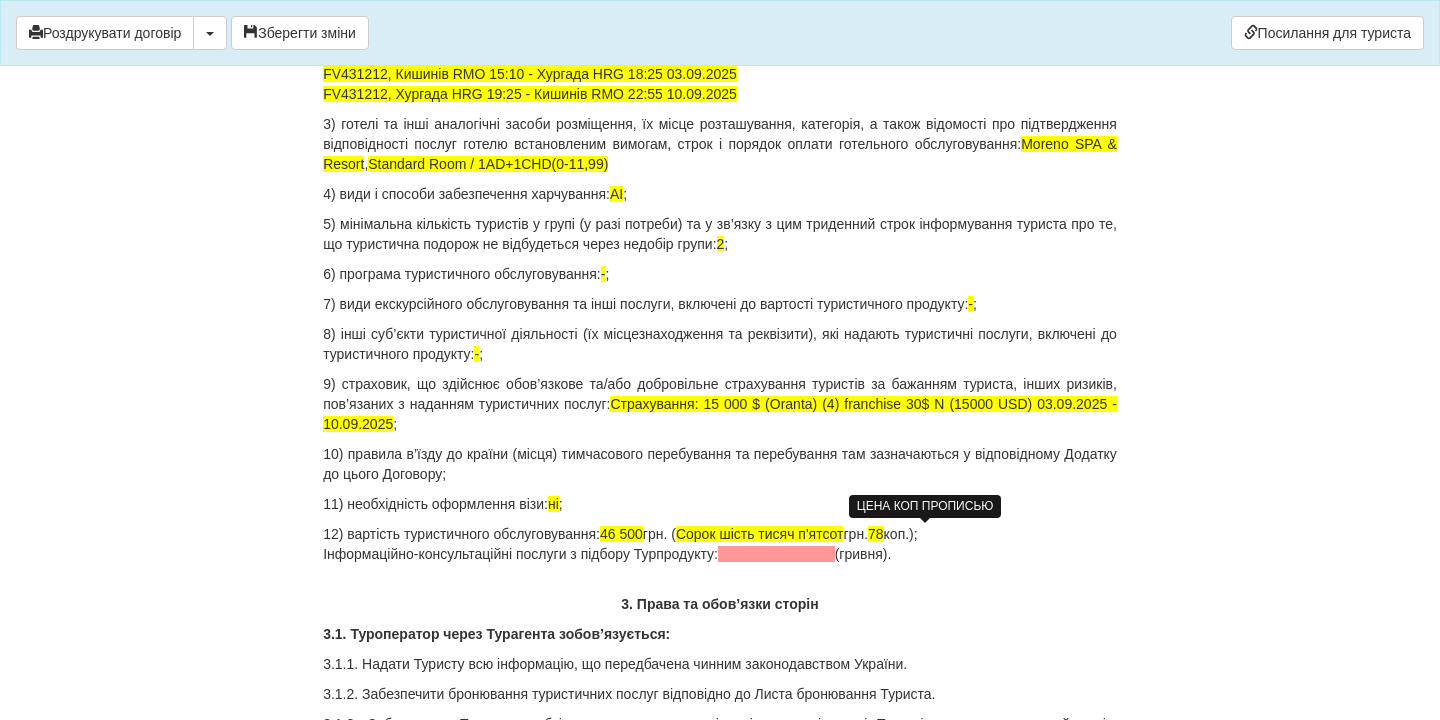 click on "78" at bounding box center (876, 534) 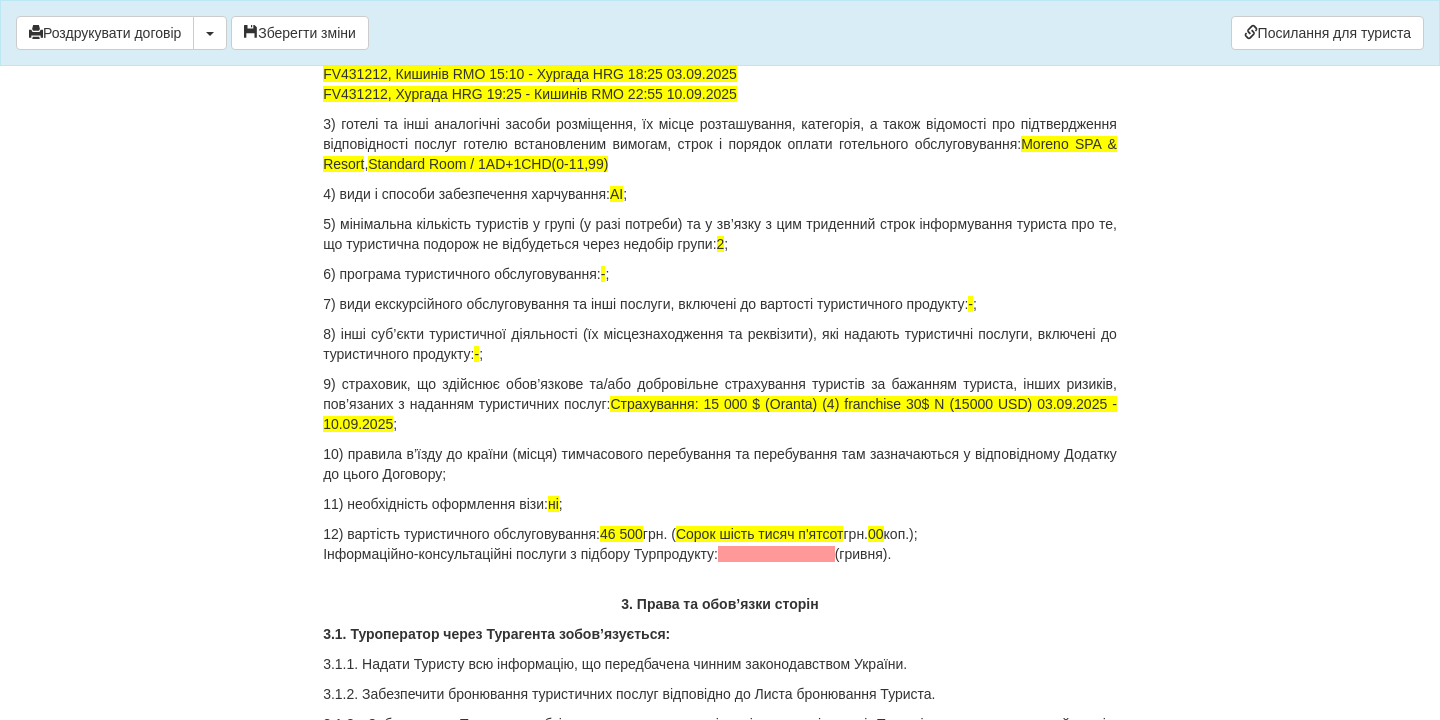 drag, startPoint x: 955, startPoint y: 554, endPoint x: 315, endPoint y: 554, distance: 640 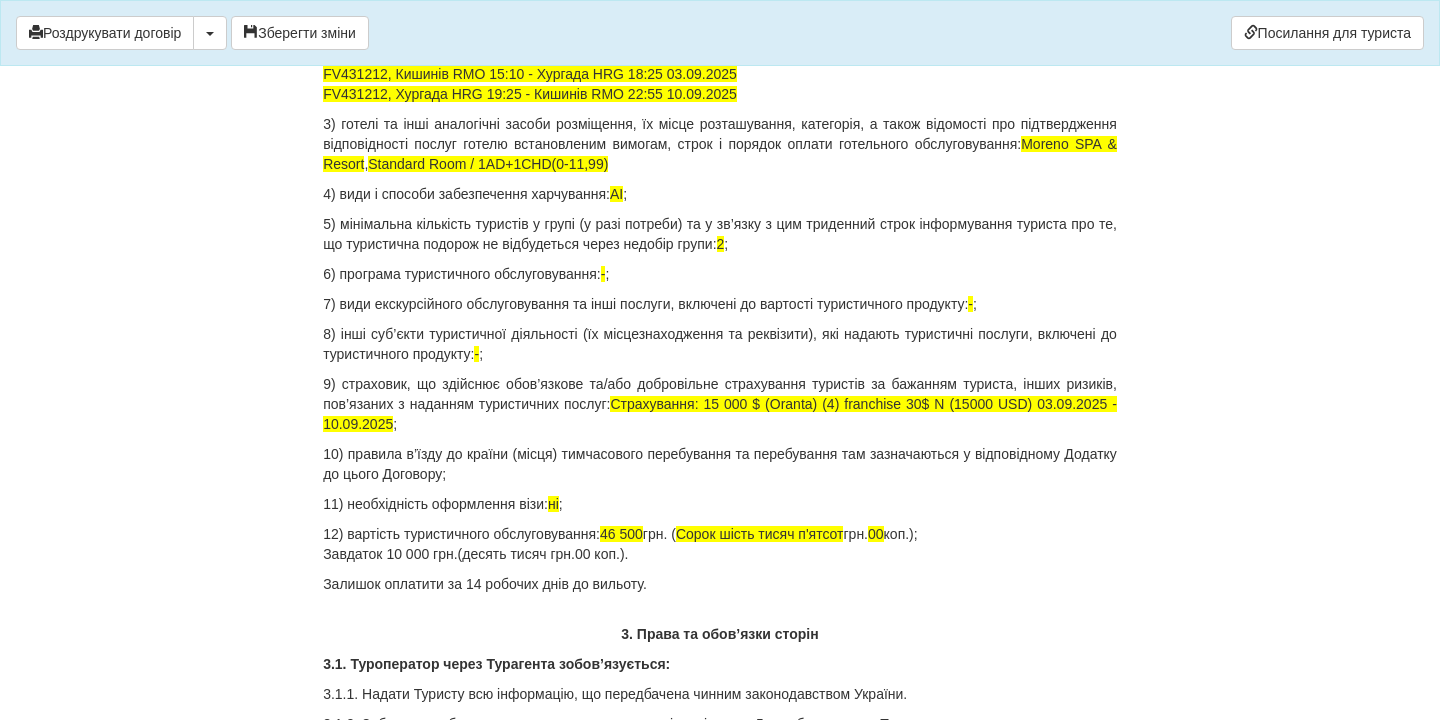 click on "12) вартість туристичного обслуговування: 46 500 грн. ( Сорок шість тисяч п'ятсот грн. 00 коп.);
Завдаток 10 000 грн.(десять тисяч грн.00 коп.)." at bounding box center (720, 544) 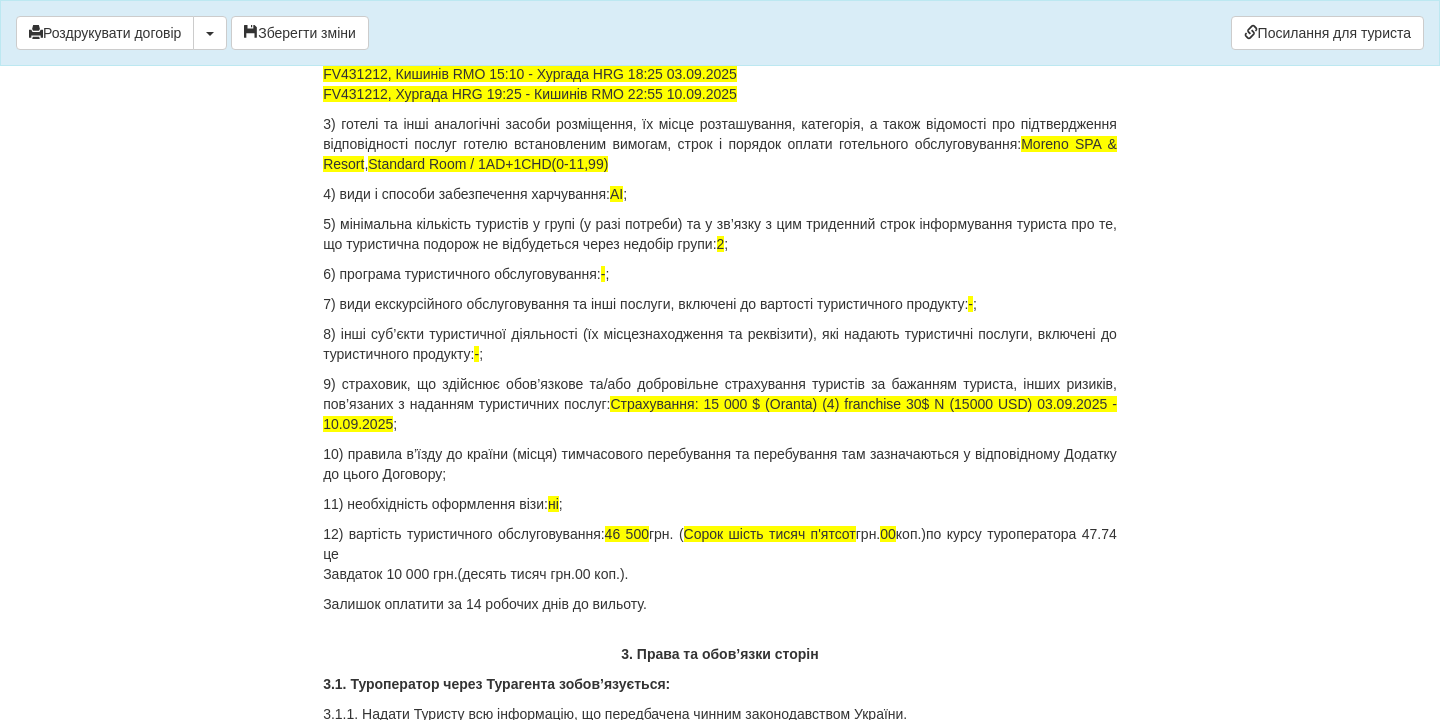 click on "ДОГОВІР ПРО НАДАННЯ ТУРИСТИЧНИХ ПОСЛУГ № 88230
Цей договір укладений  01.08.2025  р.
В місті  [CITY]
МІЖ :
Турагентом  ФОП [LAST] [LAST]  в особі  [LAST] [LAST] , що діє на підставі Агентського договору на реалізацію турпродукту № 88230  від  01.08.2025  р.
від імені та за дорученням Туроператора  Товариство з обмеженою відповідальністю «ДЖОІН-АП!» , (надалі –  Туроператор
і Громадянин(ка)  [LAST] [LAST] , паспорт громадянина України  FV431212 виданий , 13.06.2019
Стать
Ім'я
Прiзвище" at bounding box center [720, 5158] 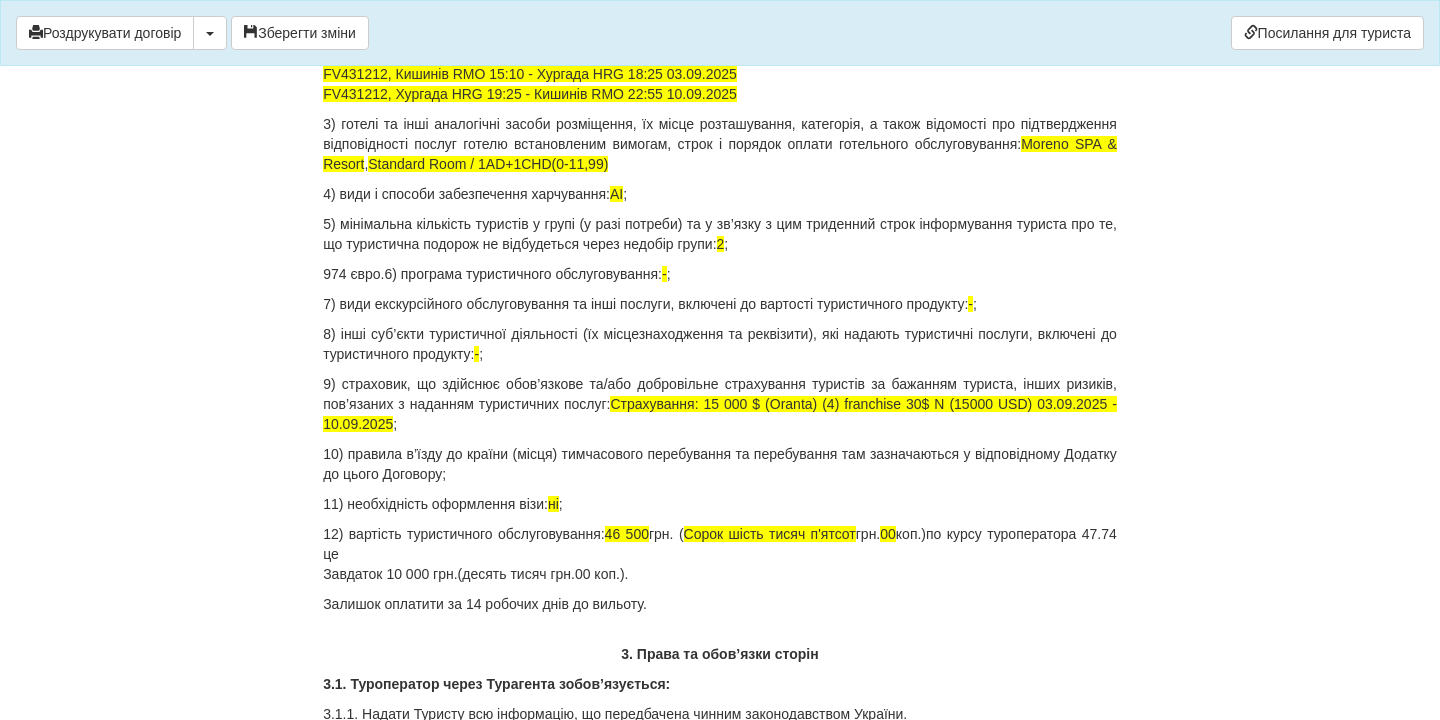 click on "12) вартість туристичного обслуговування: 46 500 грн. ( Сорок шість тисяч п'ятсот грн. 00 коп.)по курсу туроператора 47.74 це Завдаток 10 000 грн.(десять тисяч грн.00 коп.)." at bounding box center (720, 554) 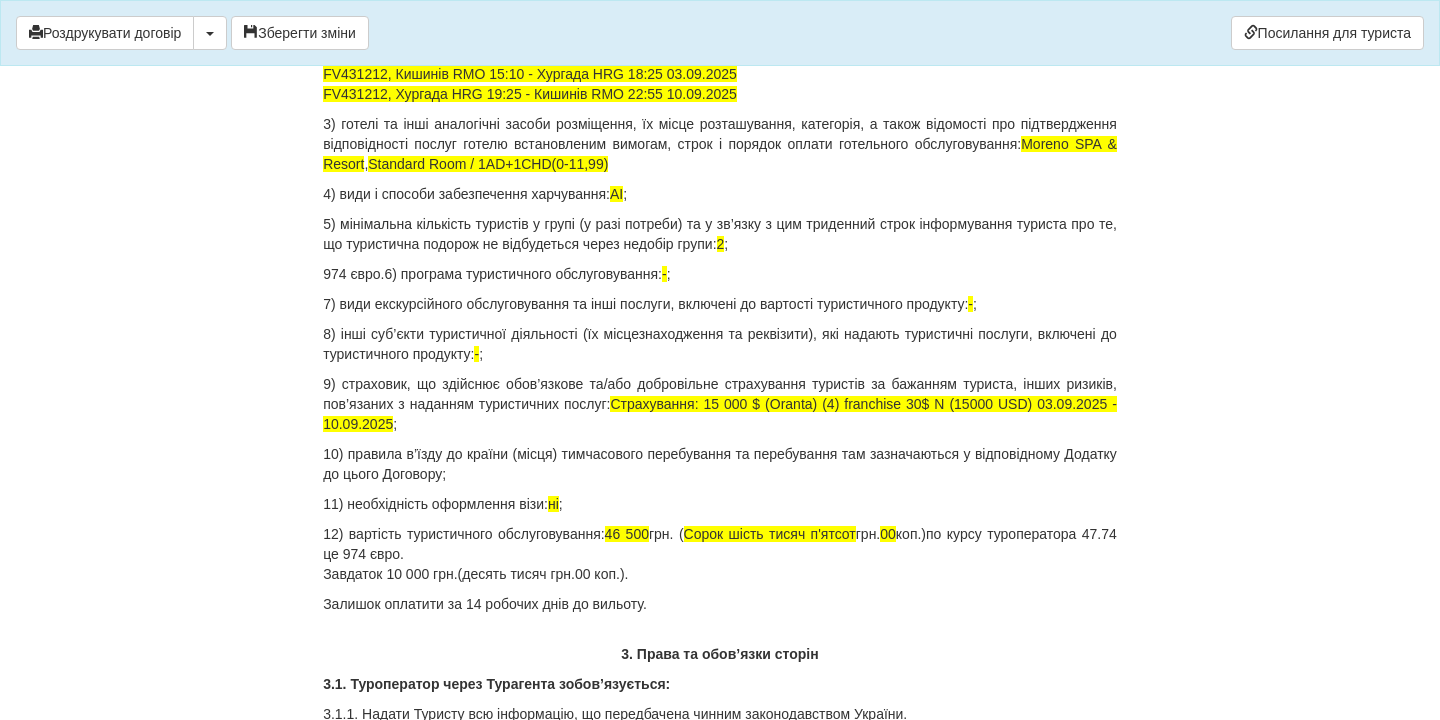 click on "12) вартість туристичного обслуговування: 46 500 грн. ( Сорок шість тисяч п'ятсот грн. 00 коп.)по курсу туроператора 47.74 це 974 євро. Завдаток 10 000 грн.(десять тисяч грн.00 коп.)." at bounding box center [720, 554] 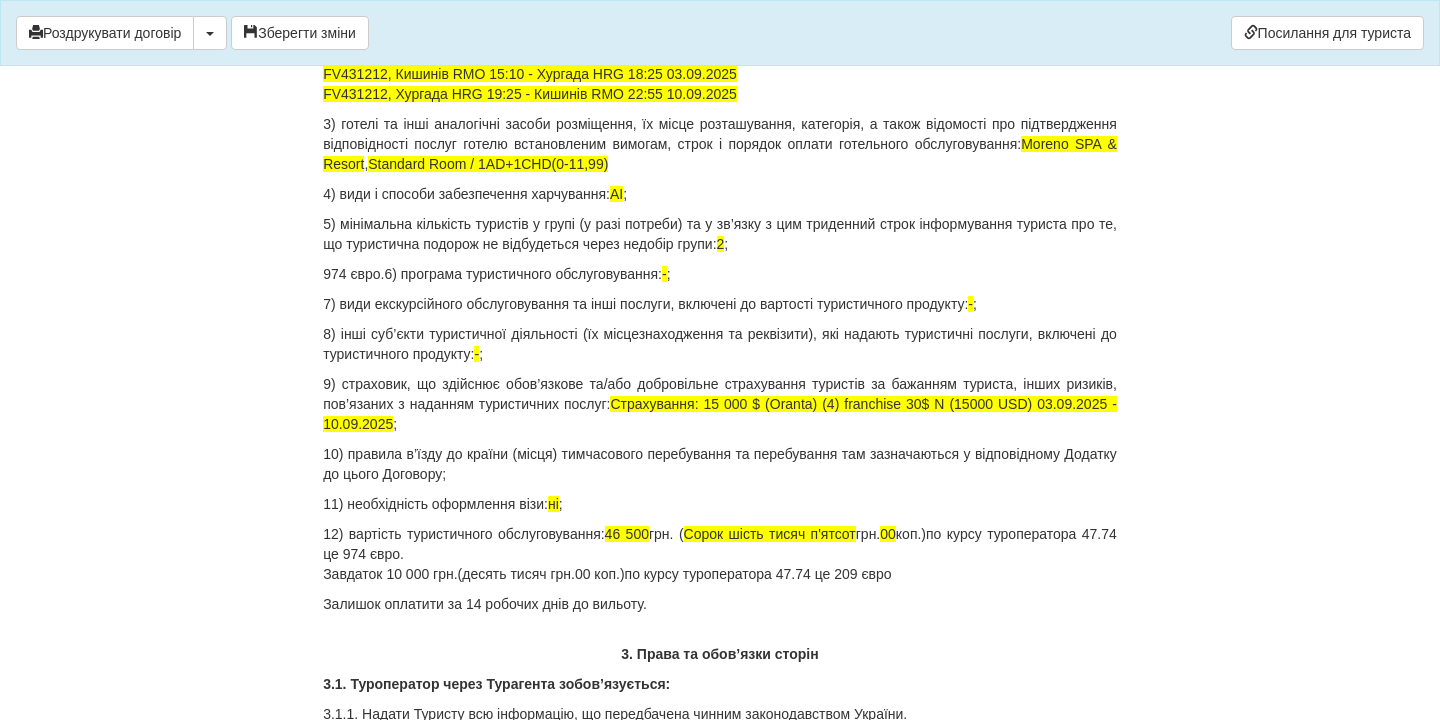 click on "Залишок оплатити за 14 робочих днів до вильоту." at bounding box center (720, 604) 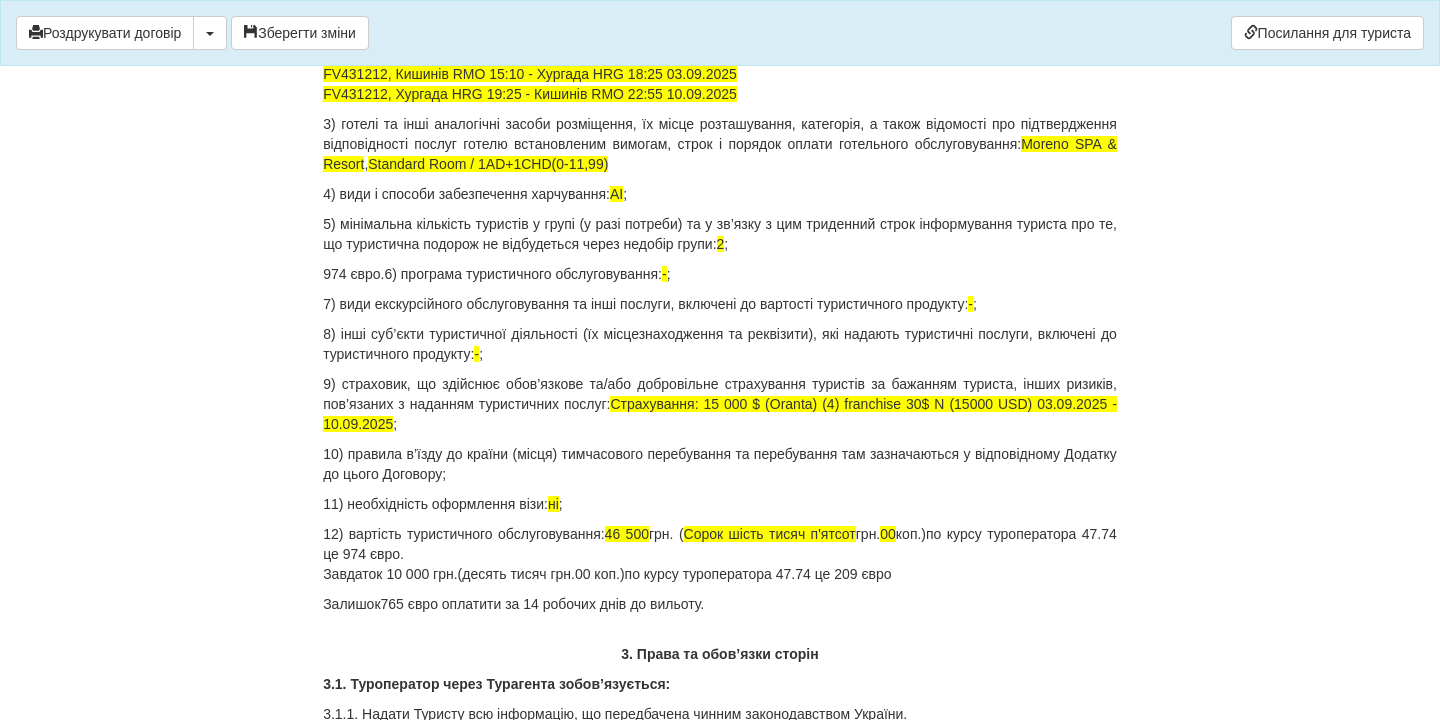 click on "Залишок765 євро оплатити за 14 робочих днів до вильоту." at bounding box center (720, 604) 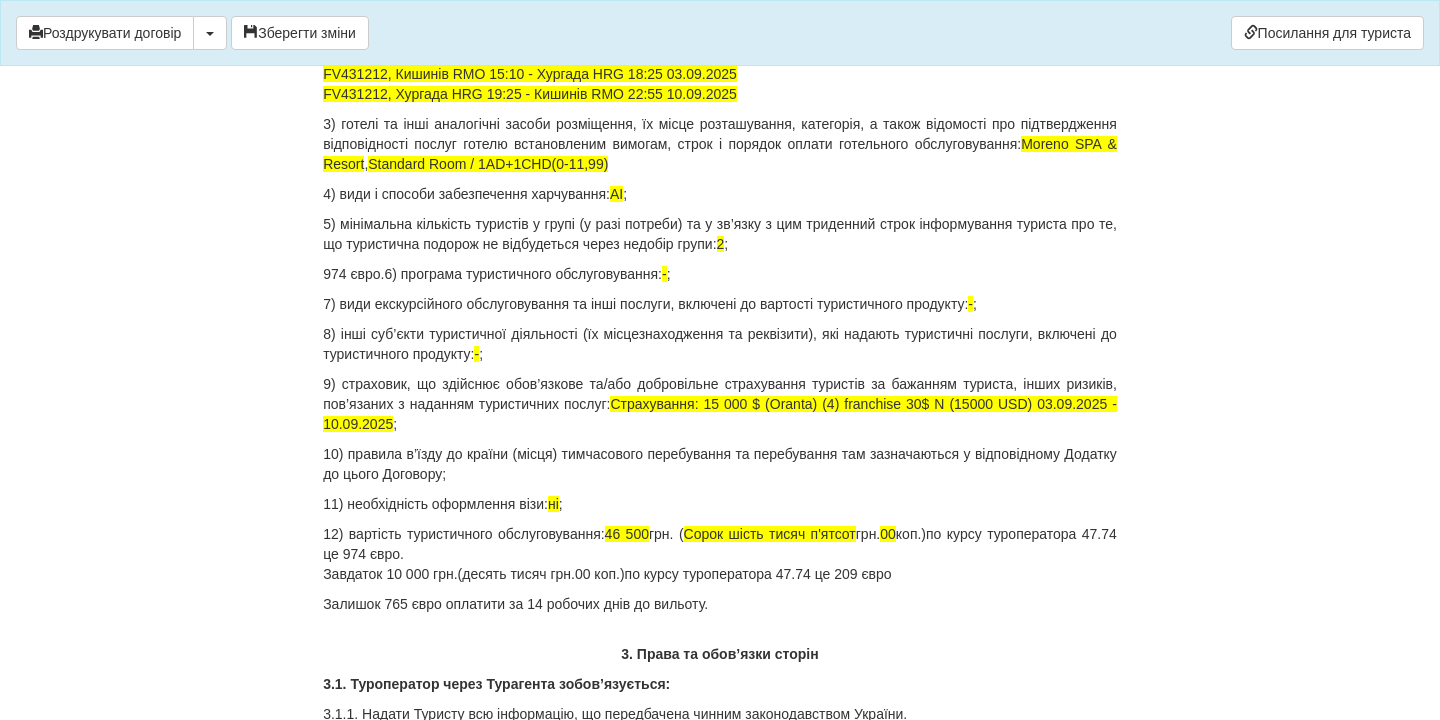 click on "Залишок 765 євро оплатити за 14 робочих днів до вильоту." at bounding box center [720, 604] 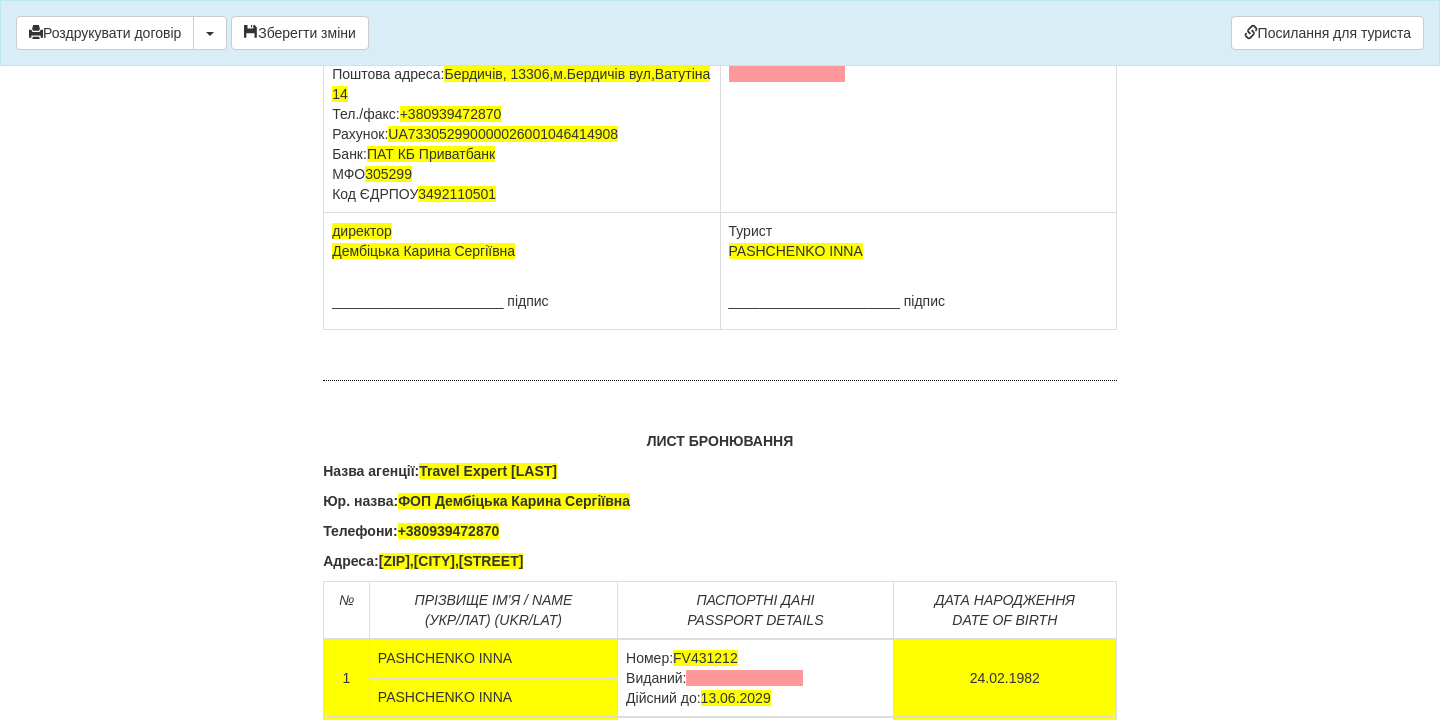 scroll, scrollTop: 12370, scrollLeft: 0, axis: vertical 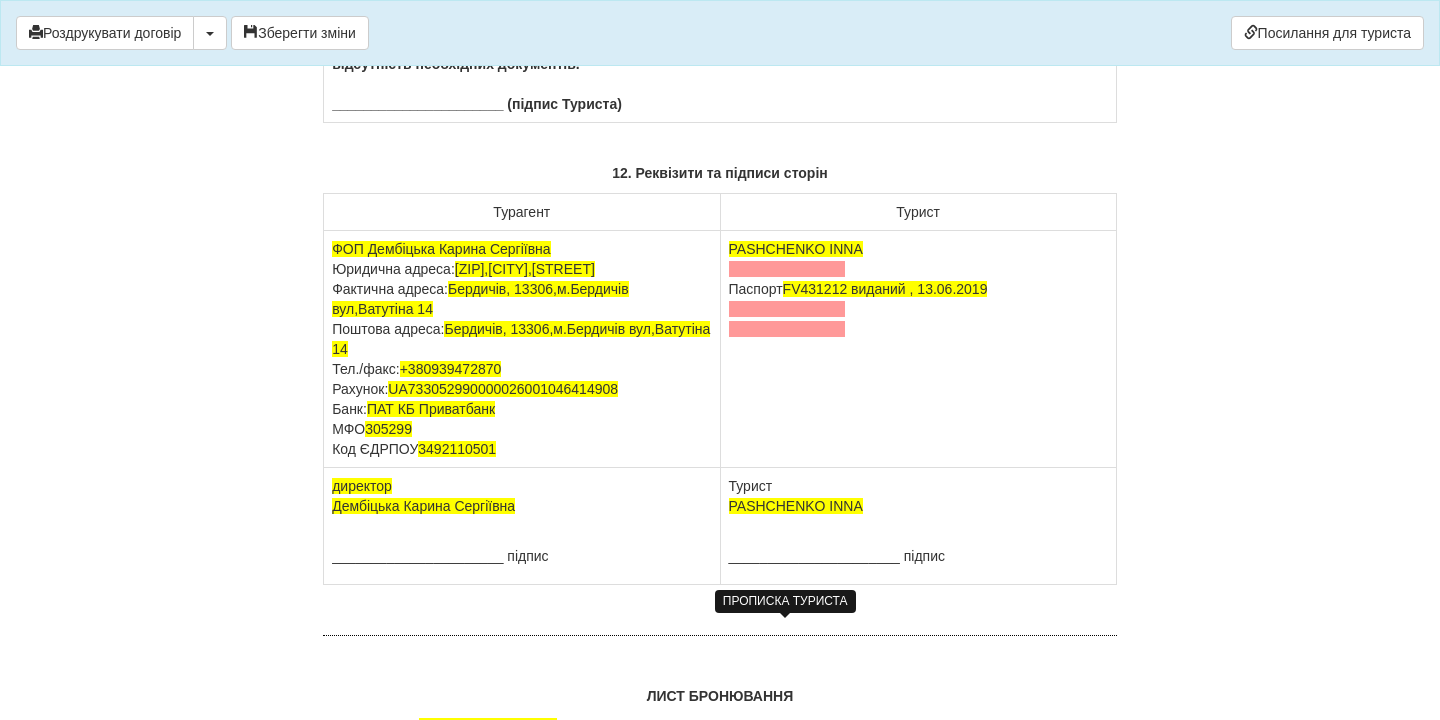 click at bounding box center [787, 269] 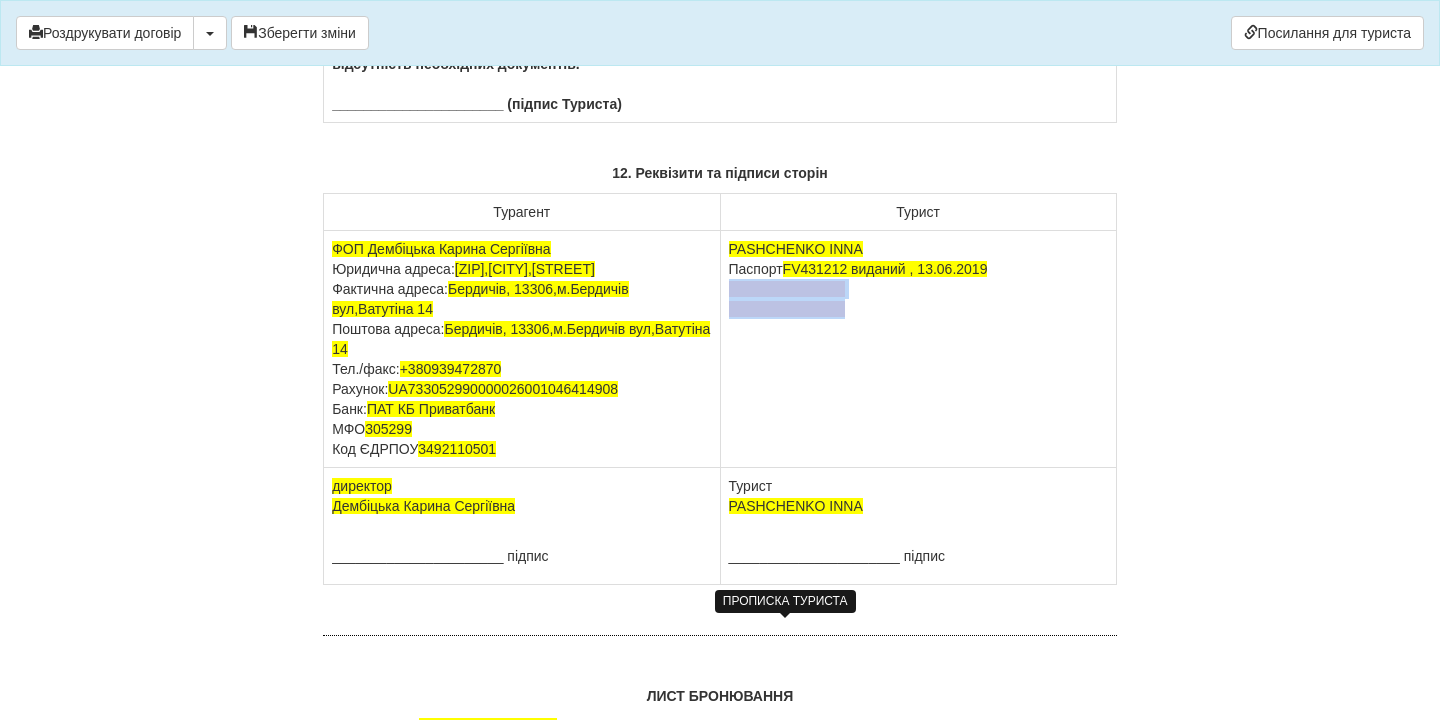 drag, startPoint x: 863, startPoint y: 661, endPoint x: 726, endPoint y: 645, distance: 137.93114 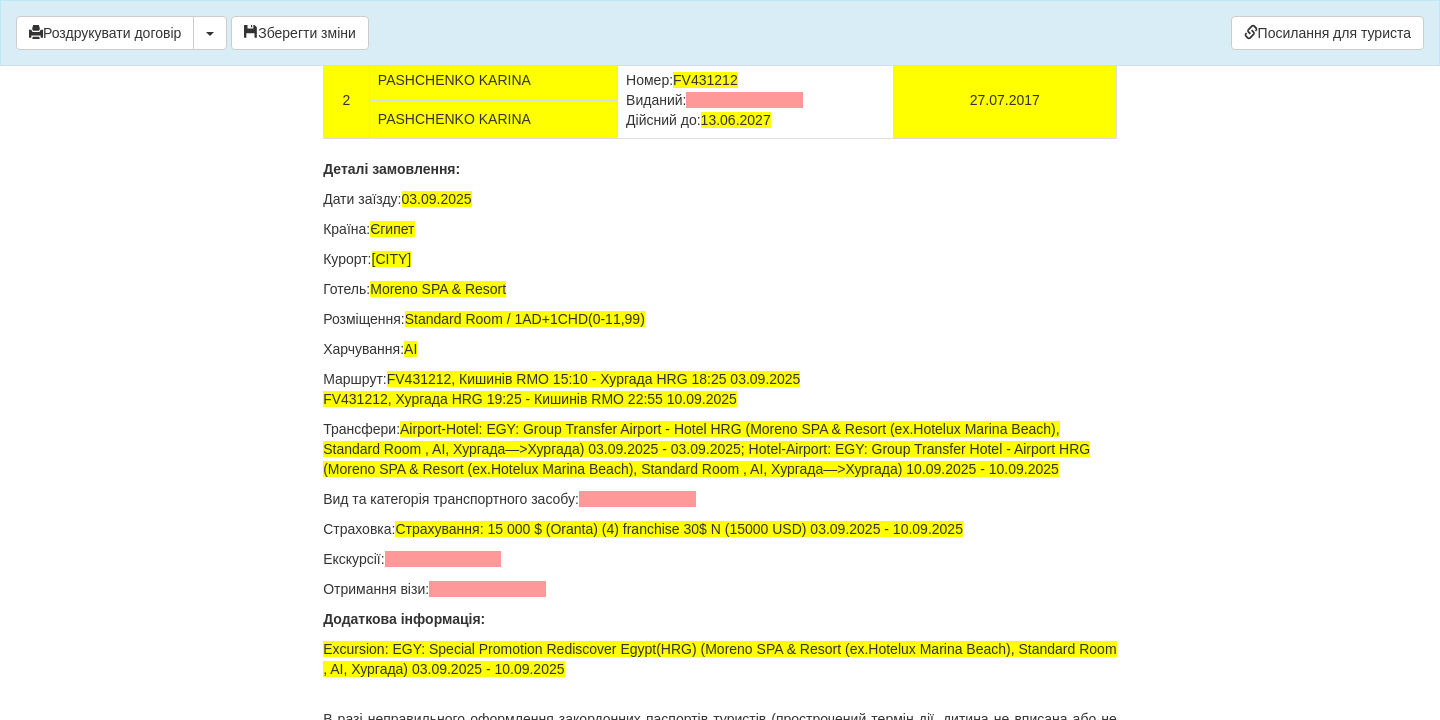 scroll, scrollTop: 13276, scrollLeft: 0, axis: vertical 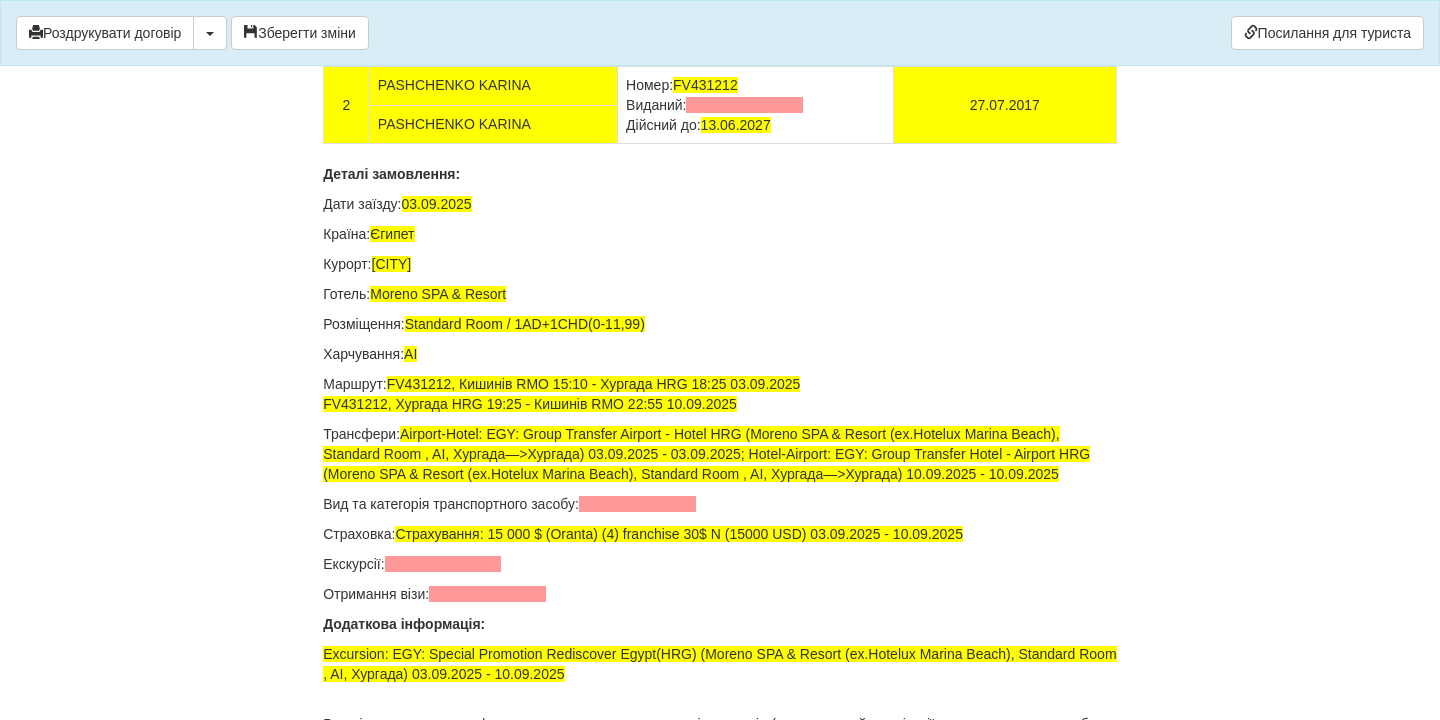 drag, startPoint x: 810, startPoint y: 382, endPoint x: 625, endPoint y: 387, distance: 185.06755 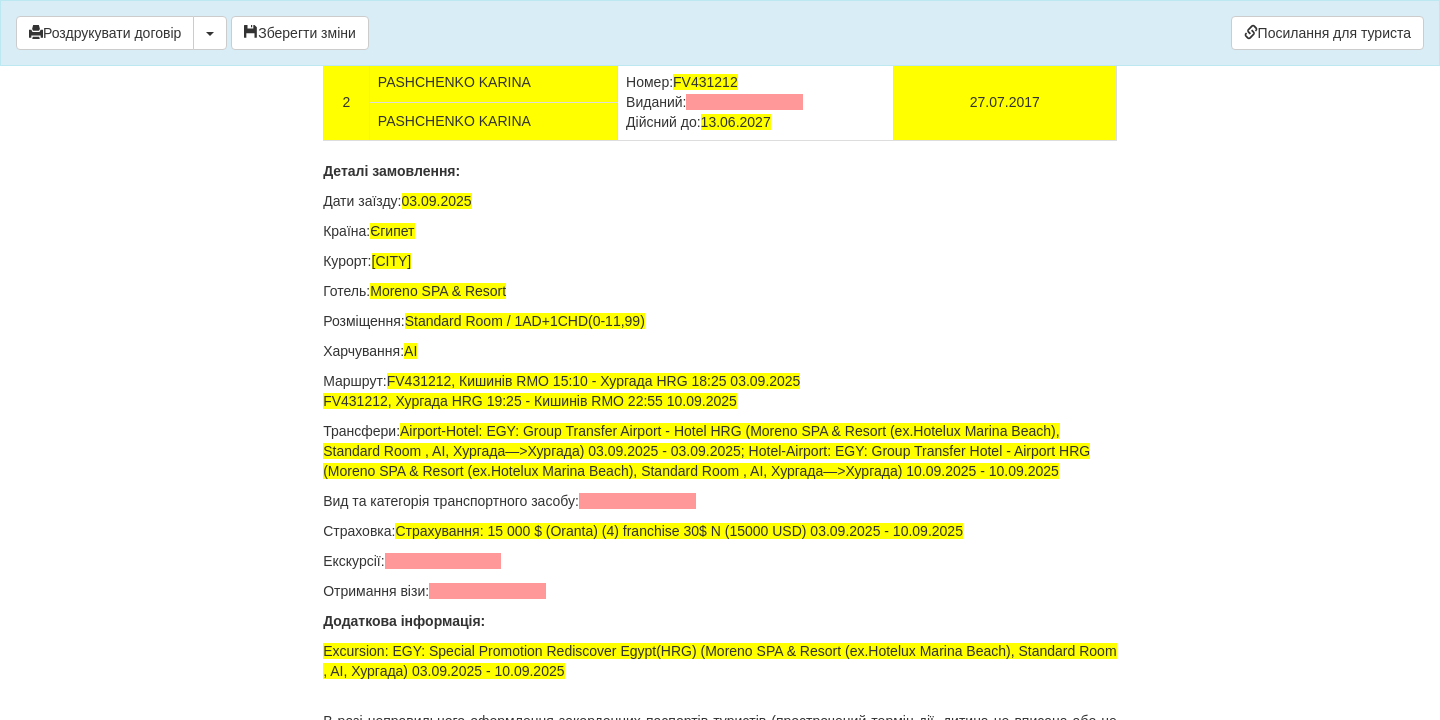 drag, startPoint x: 813, startPoint y: 463, endPoint x: 622, endPoint y: 462, distance: 191.00262 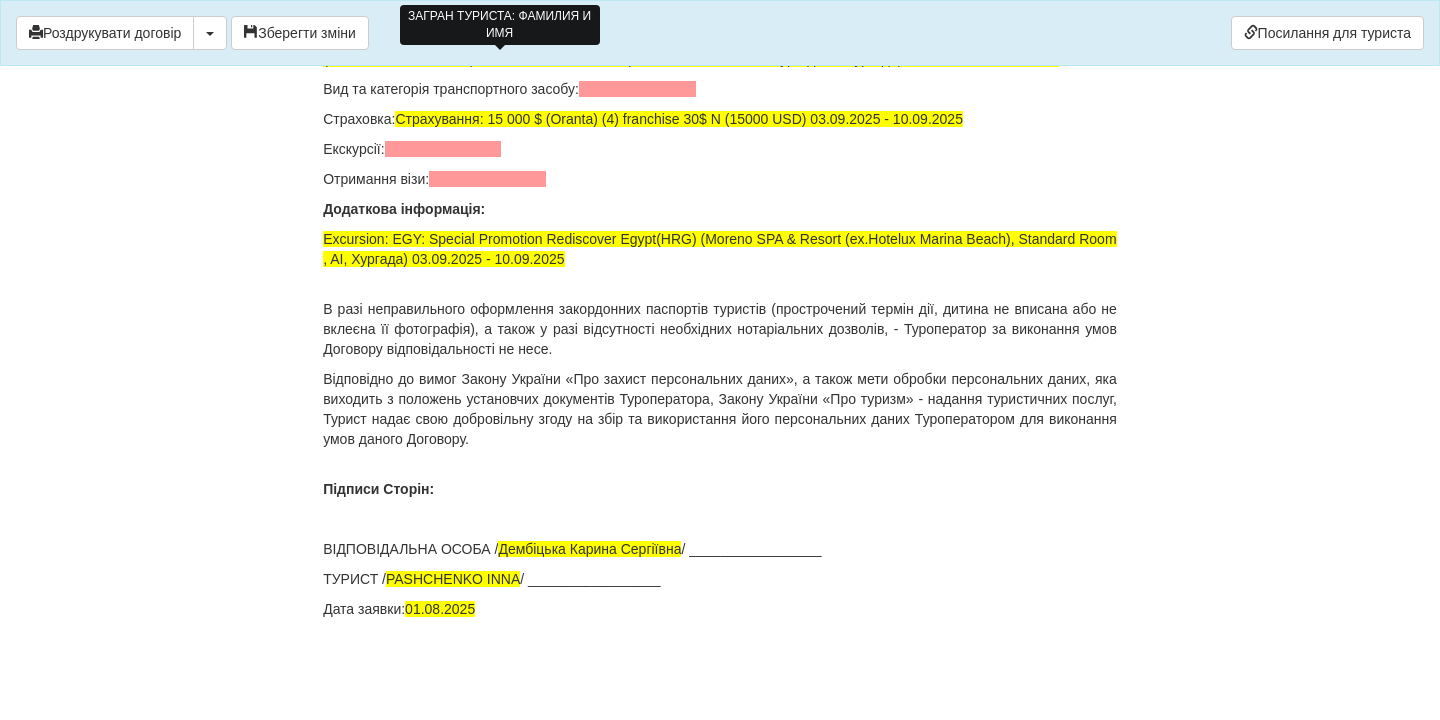 scroll, scrollTop: 13698, scrollLeft: 0, axis: vertical 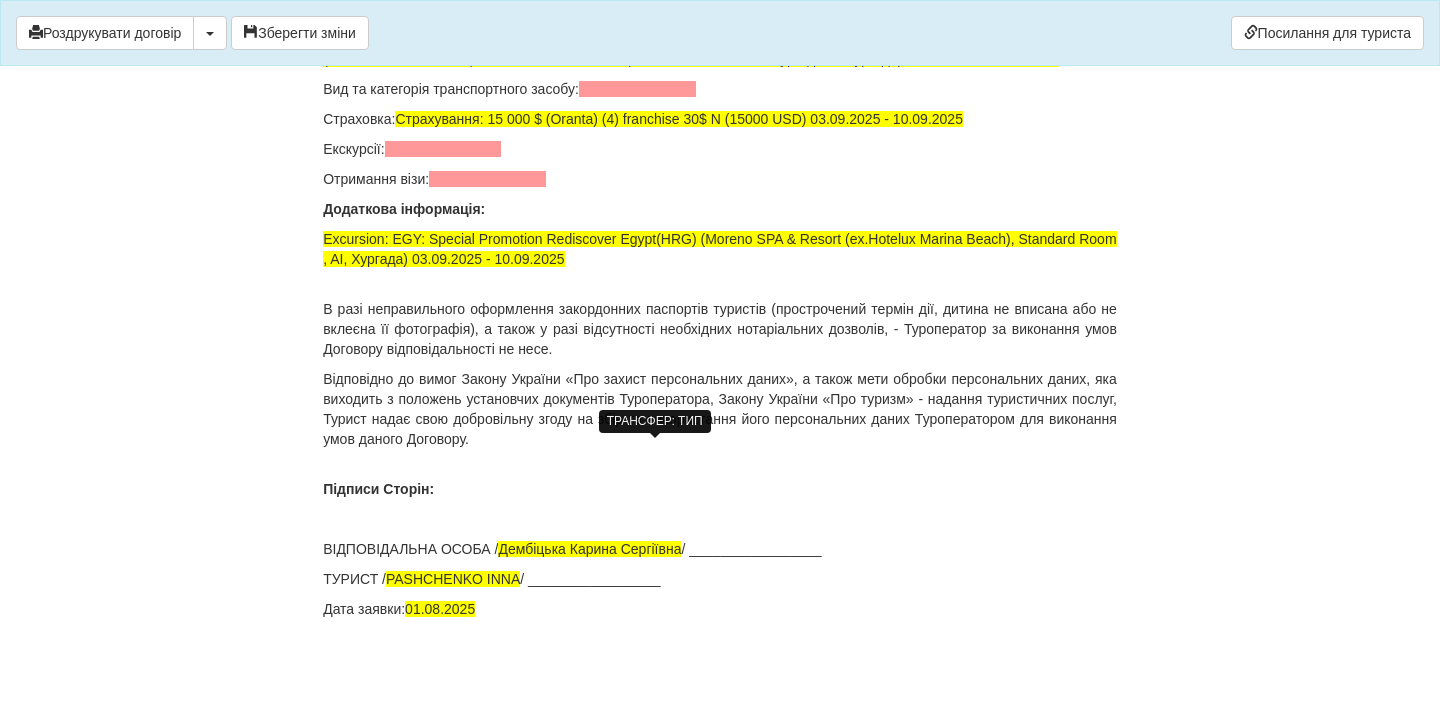 click at bounding box center (637, 89) 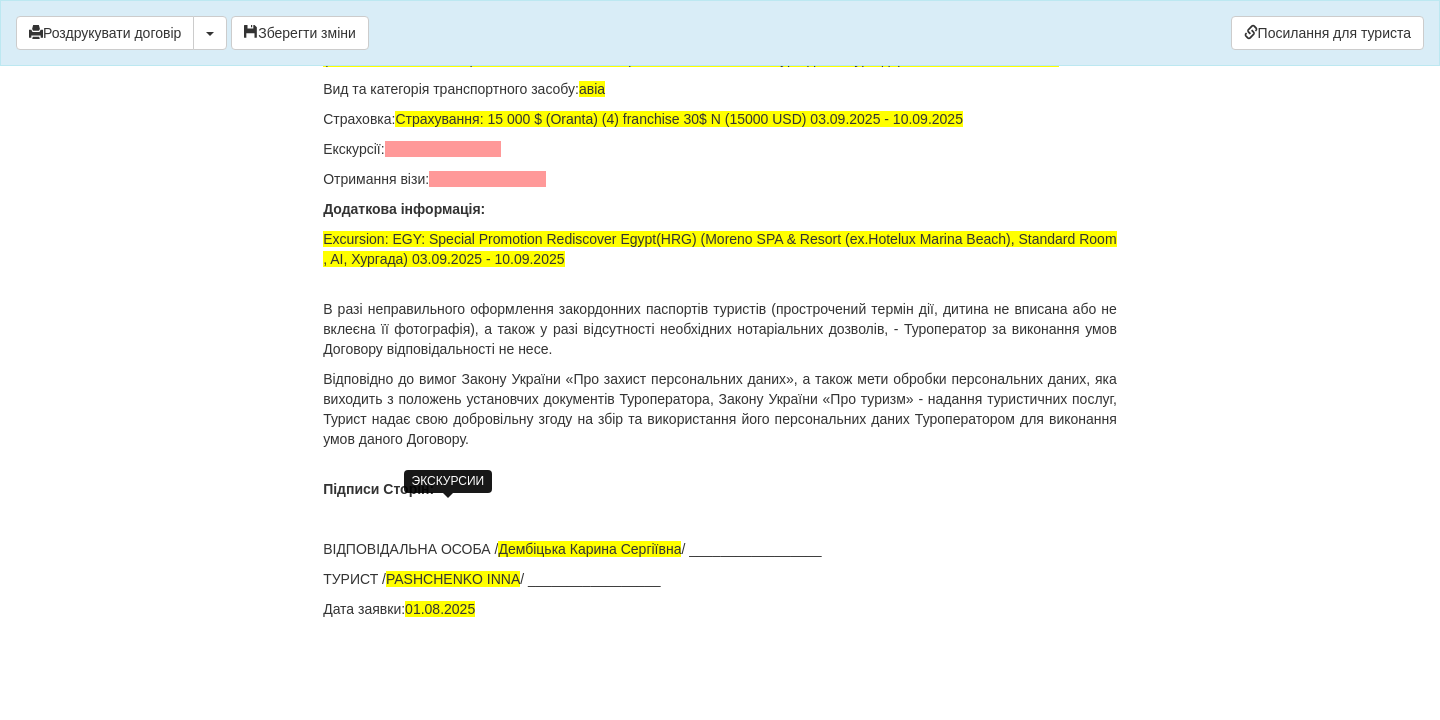 click at bounding box center [443, 149] 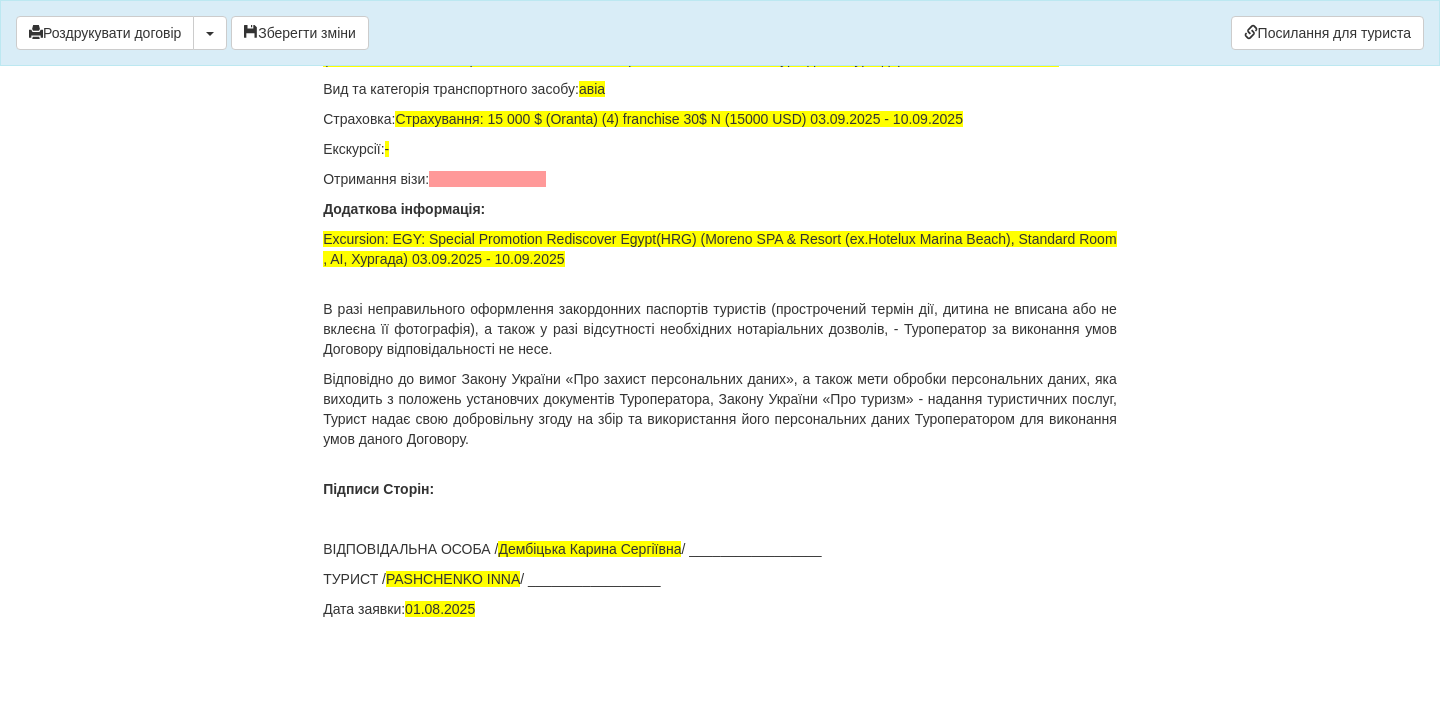 click on "Отримання візи:" at bounding box center (720, 179) 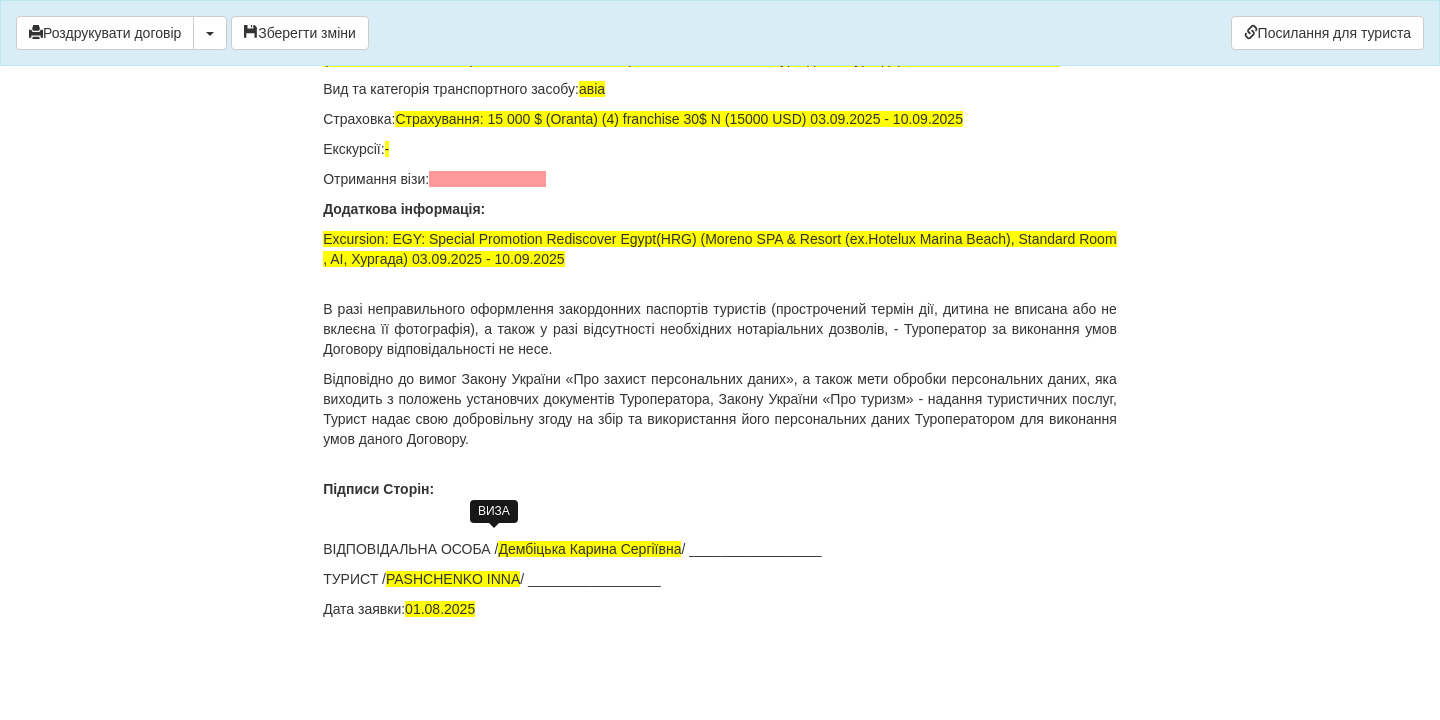click at bounding box center (487, 179) 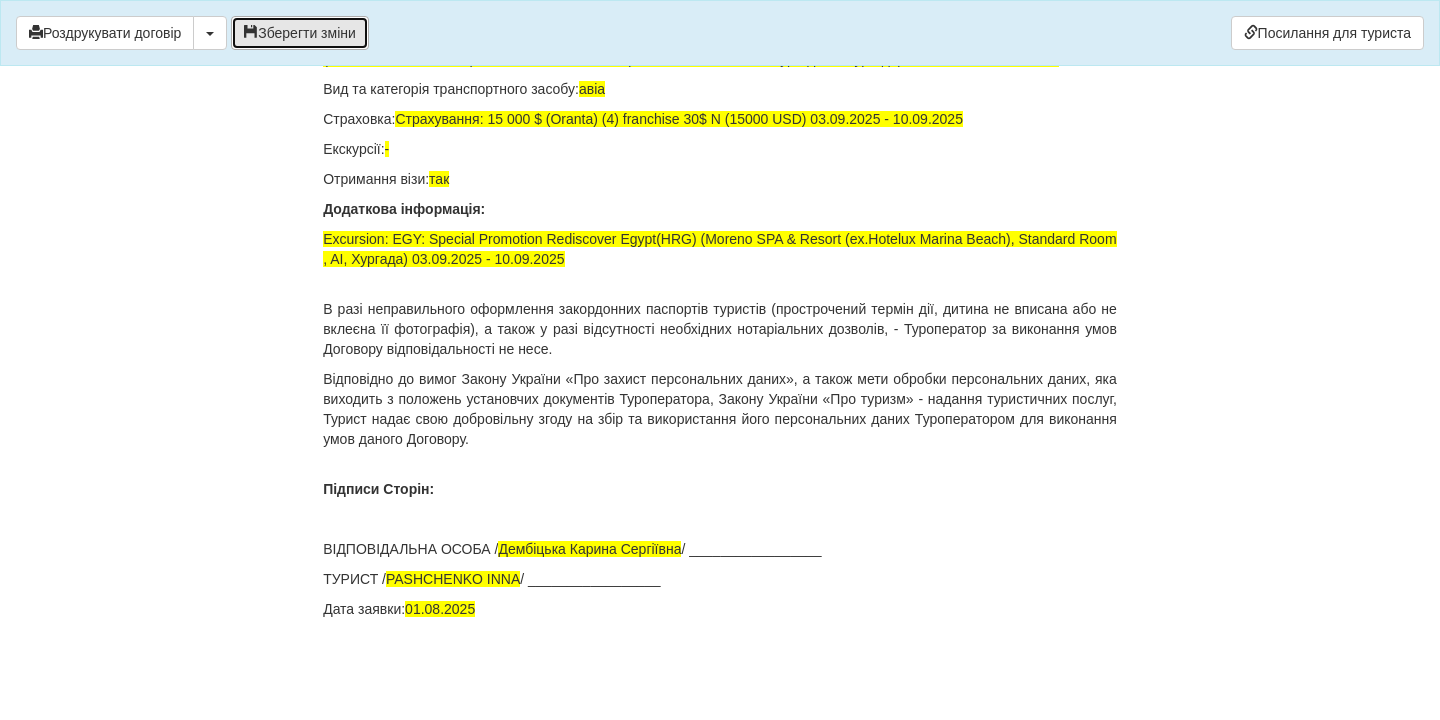 click on "Зберегти зміни" at bounding box center (300, 33) 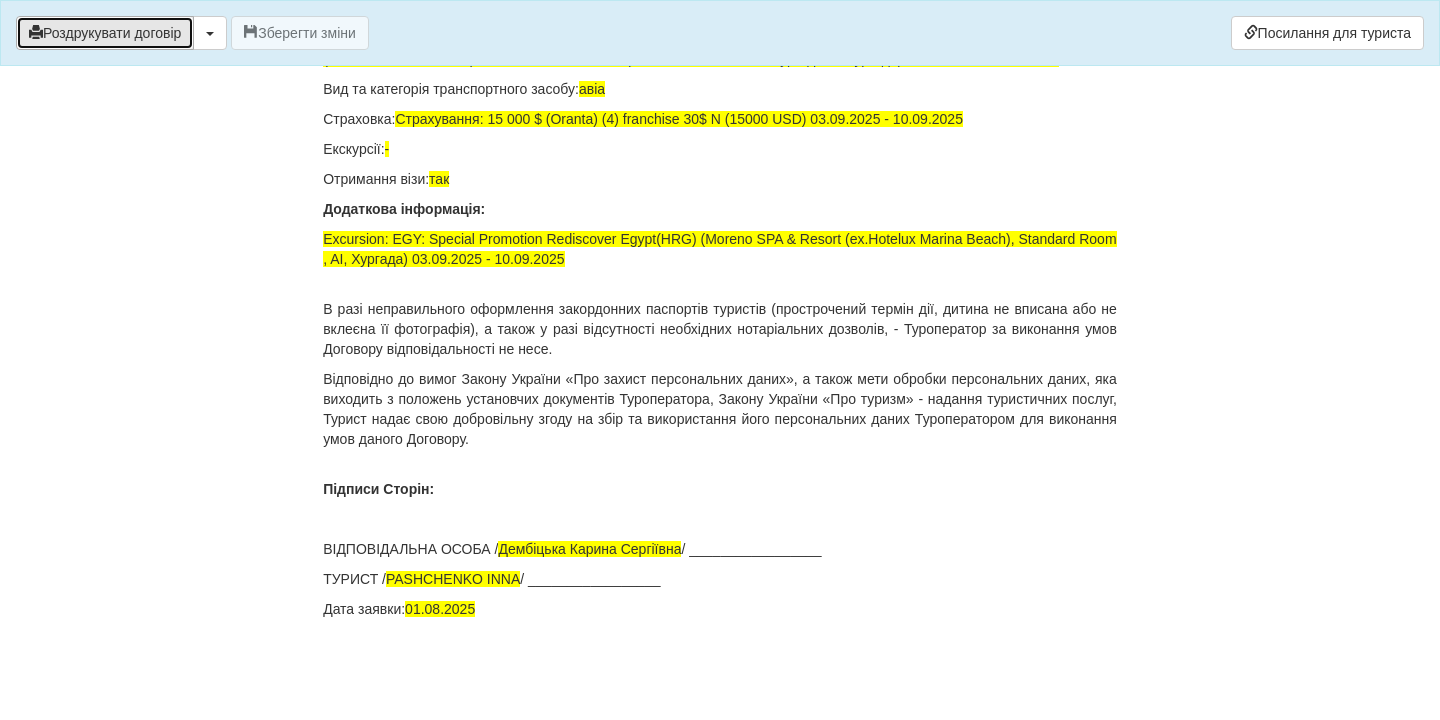 click on "Роздрукувати договір" at bounding box center (105, 33) 